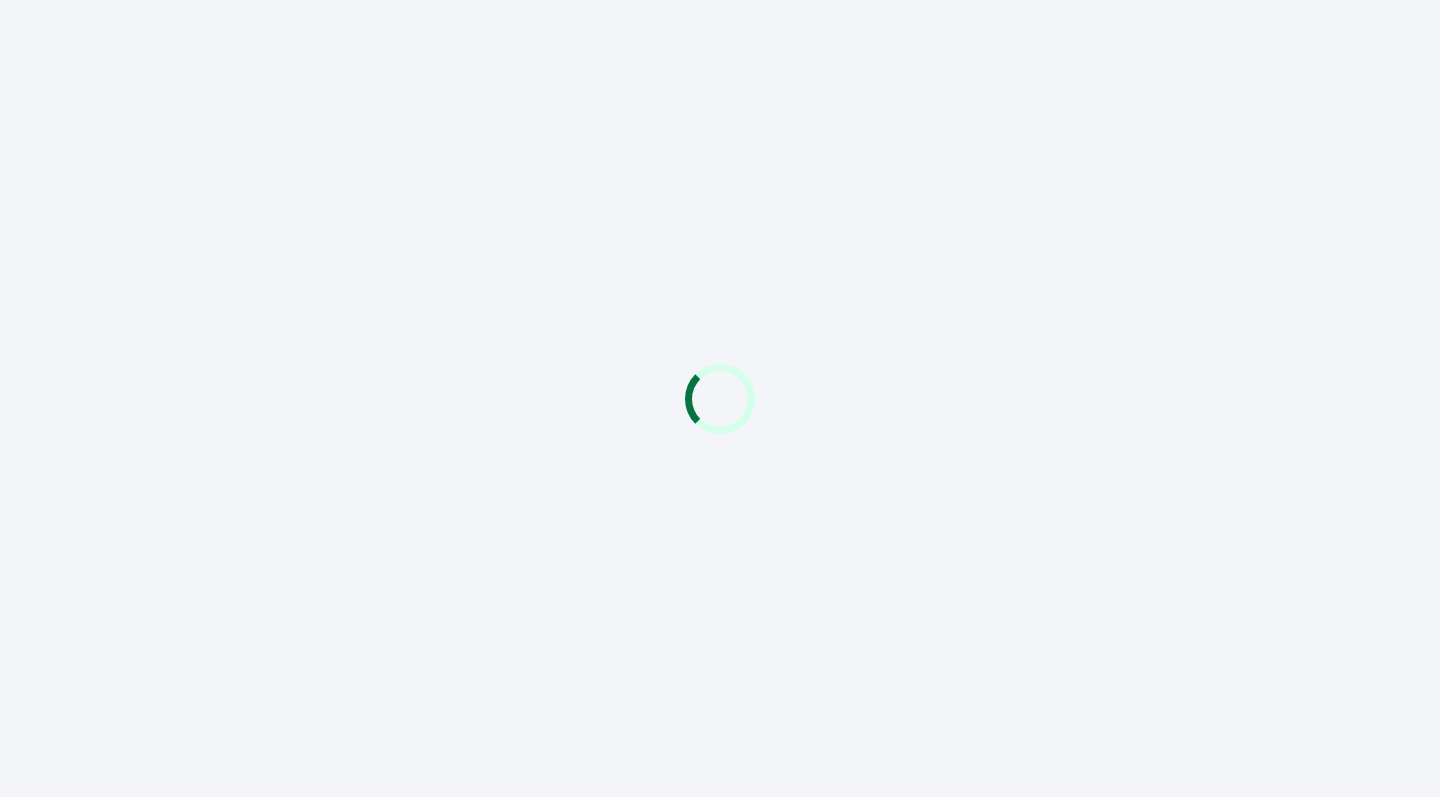 scroll, scrollTop: 0, scrollLeft: 0, axis: both 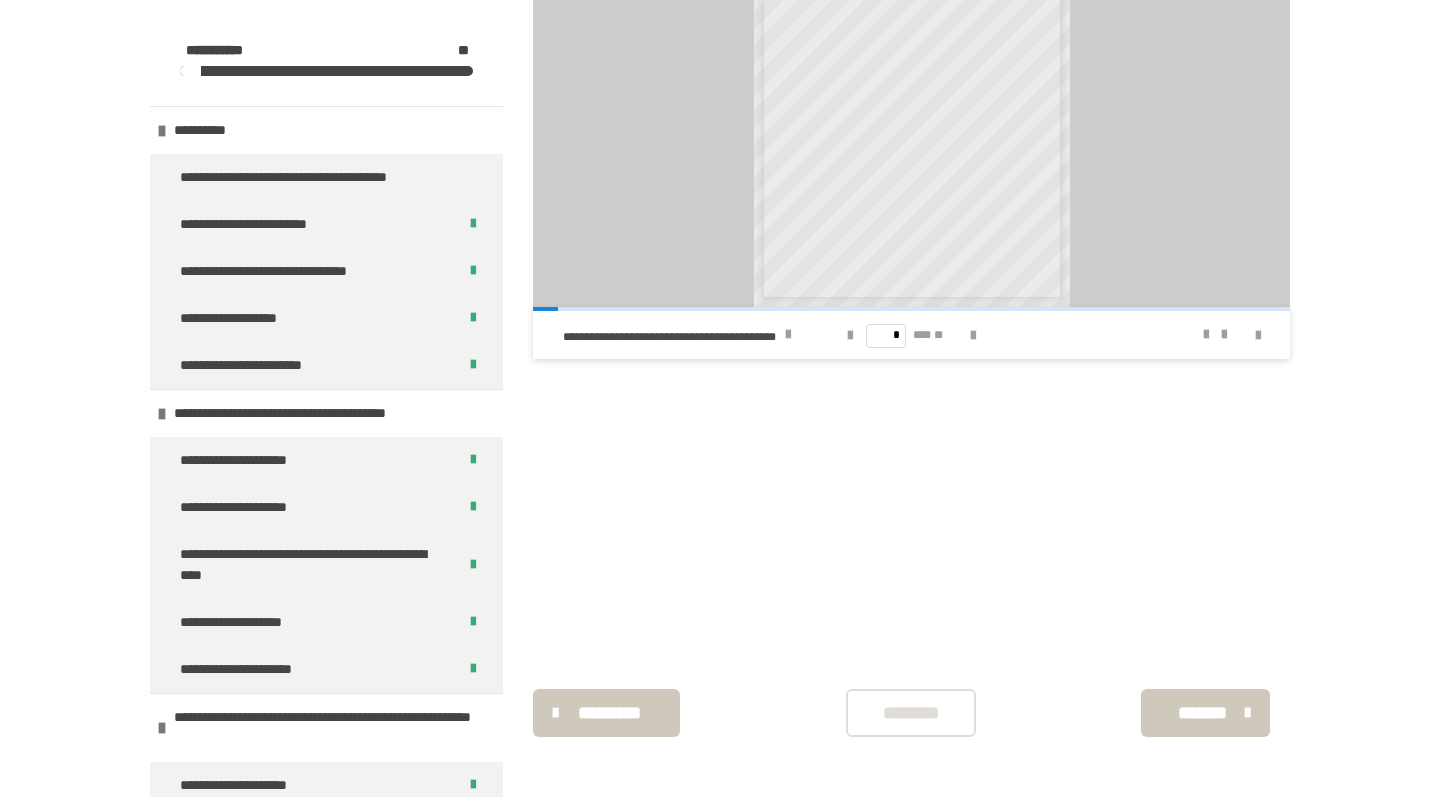click on "********" at bounding box center [911, 713] 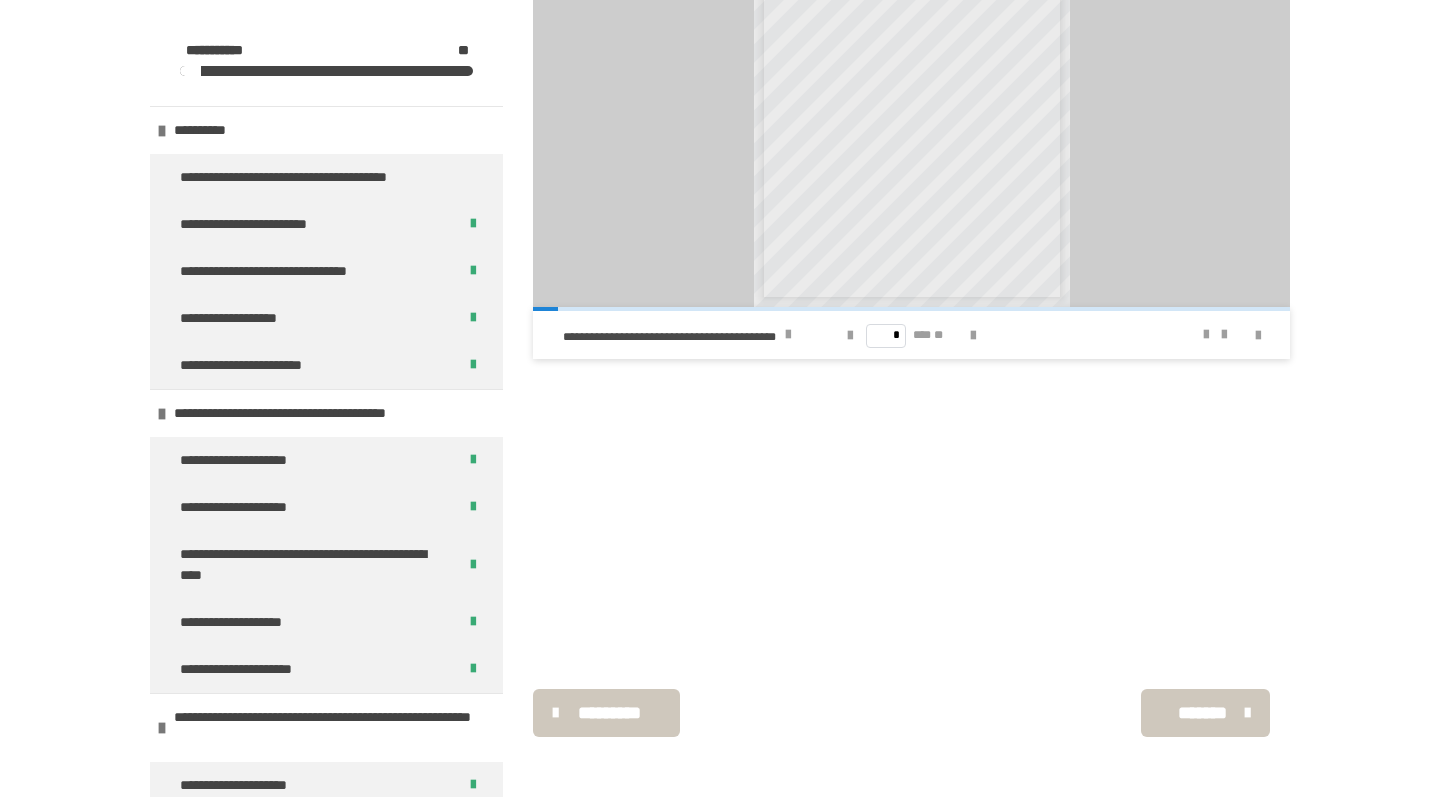 click on "*******" at bounding box center [1203, 713] 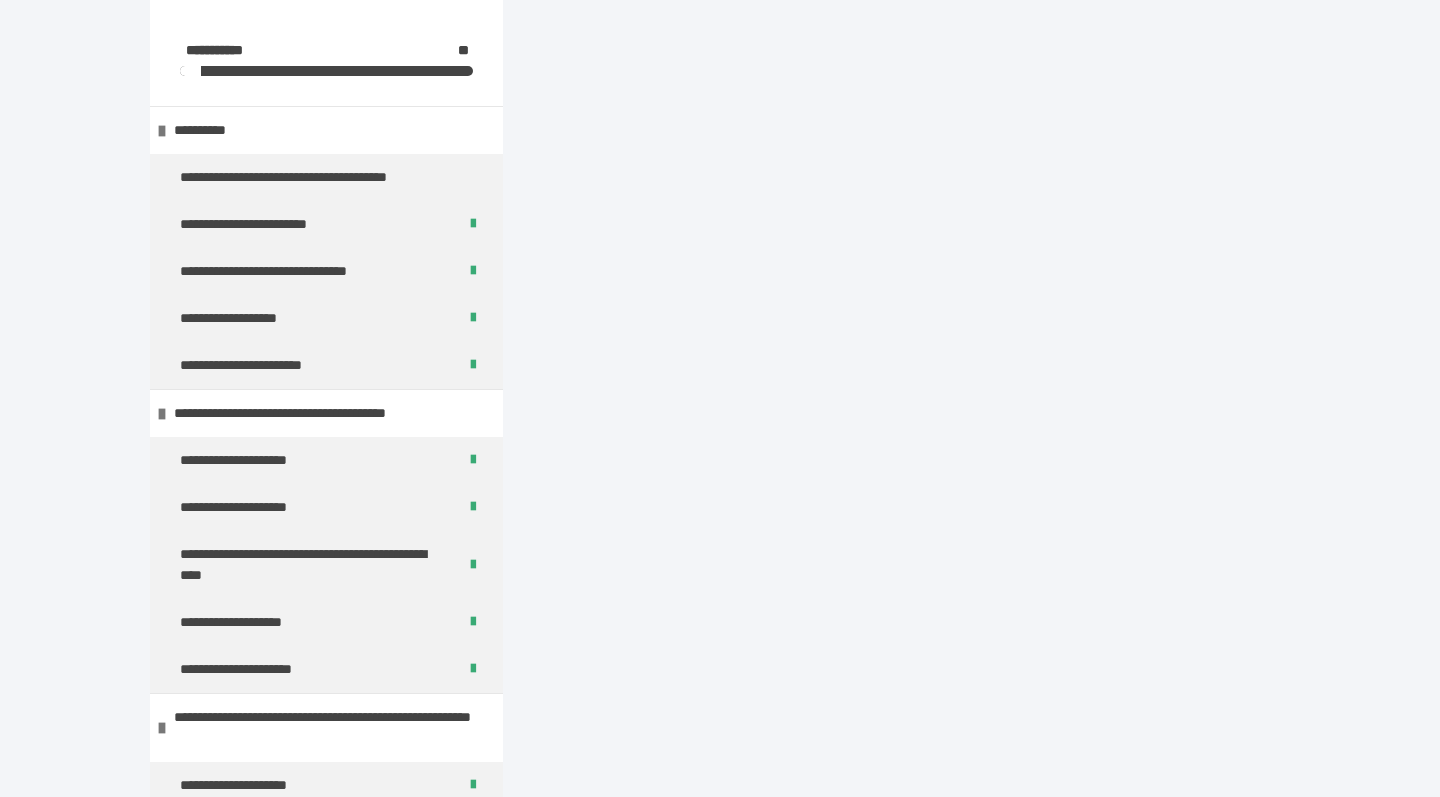 scroll, scrollTop: 340, scrollLeft: 0, axis: vertical 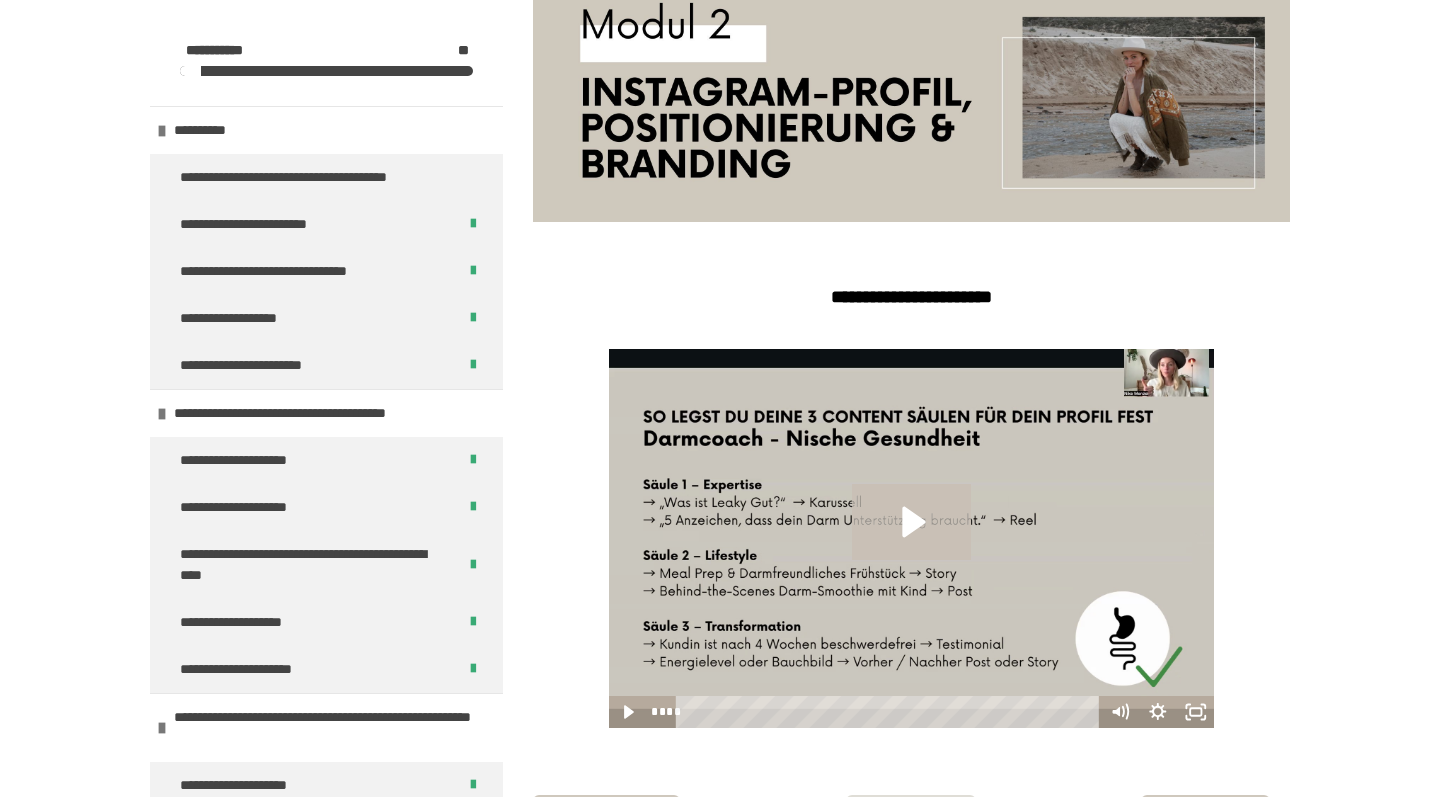 click 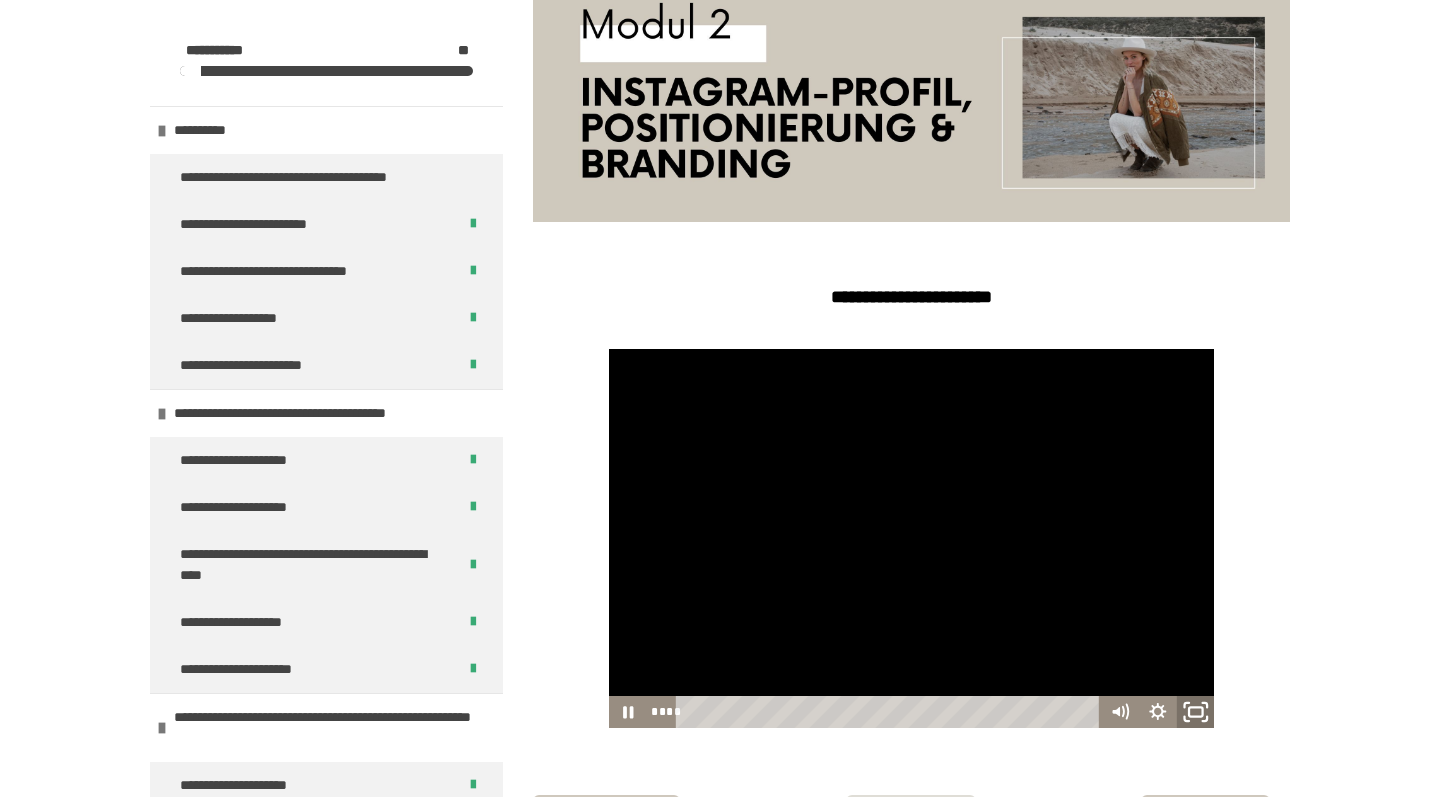 click 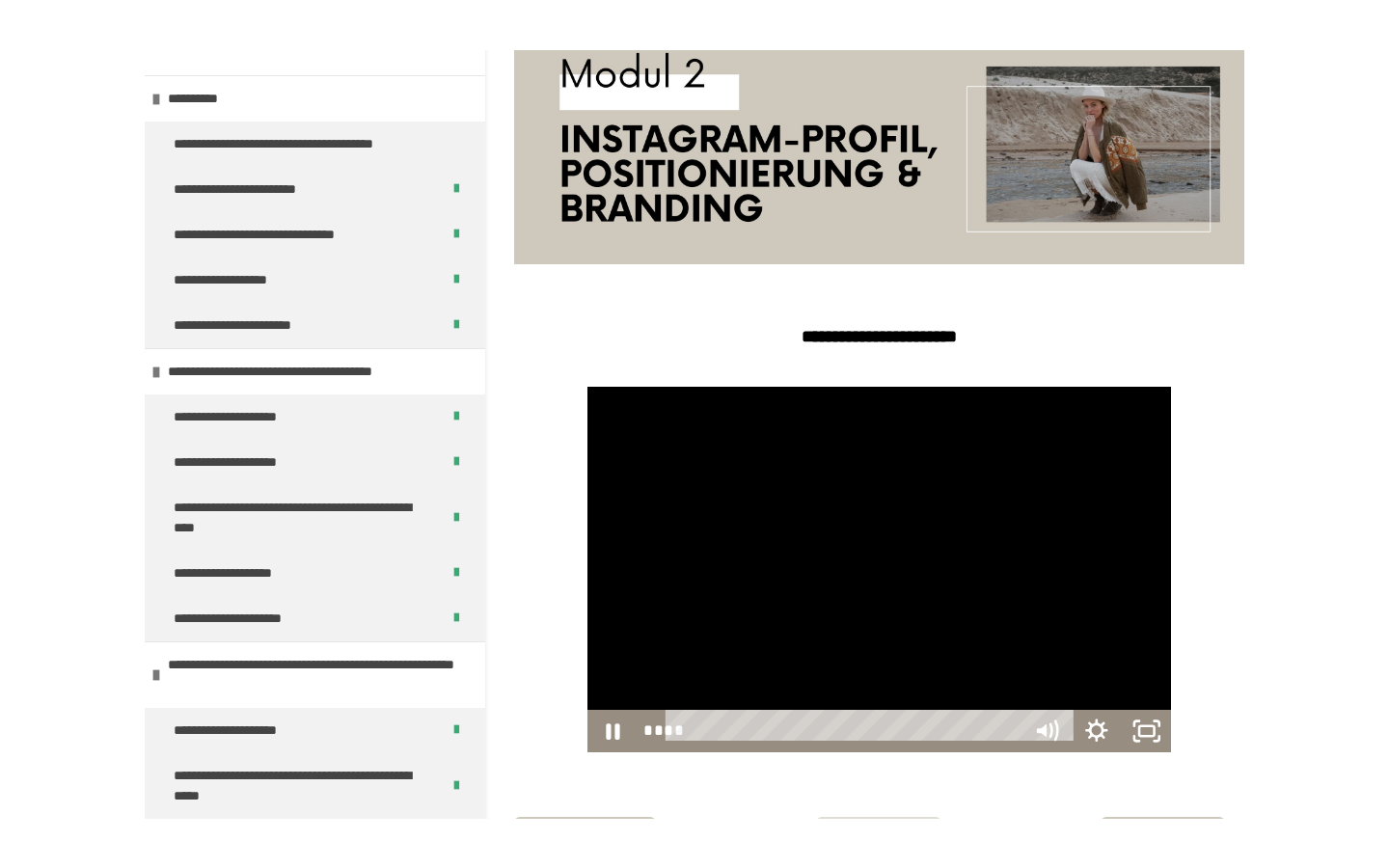 scroll, scrollTop: 0, scrollLeft: 0, axis: both 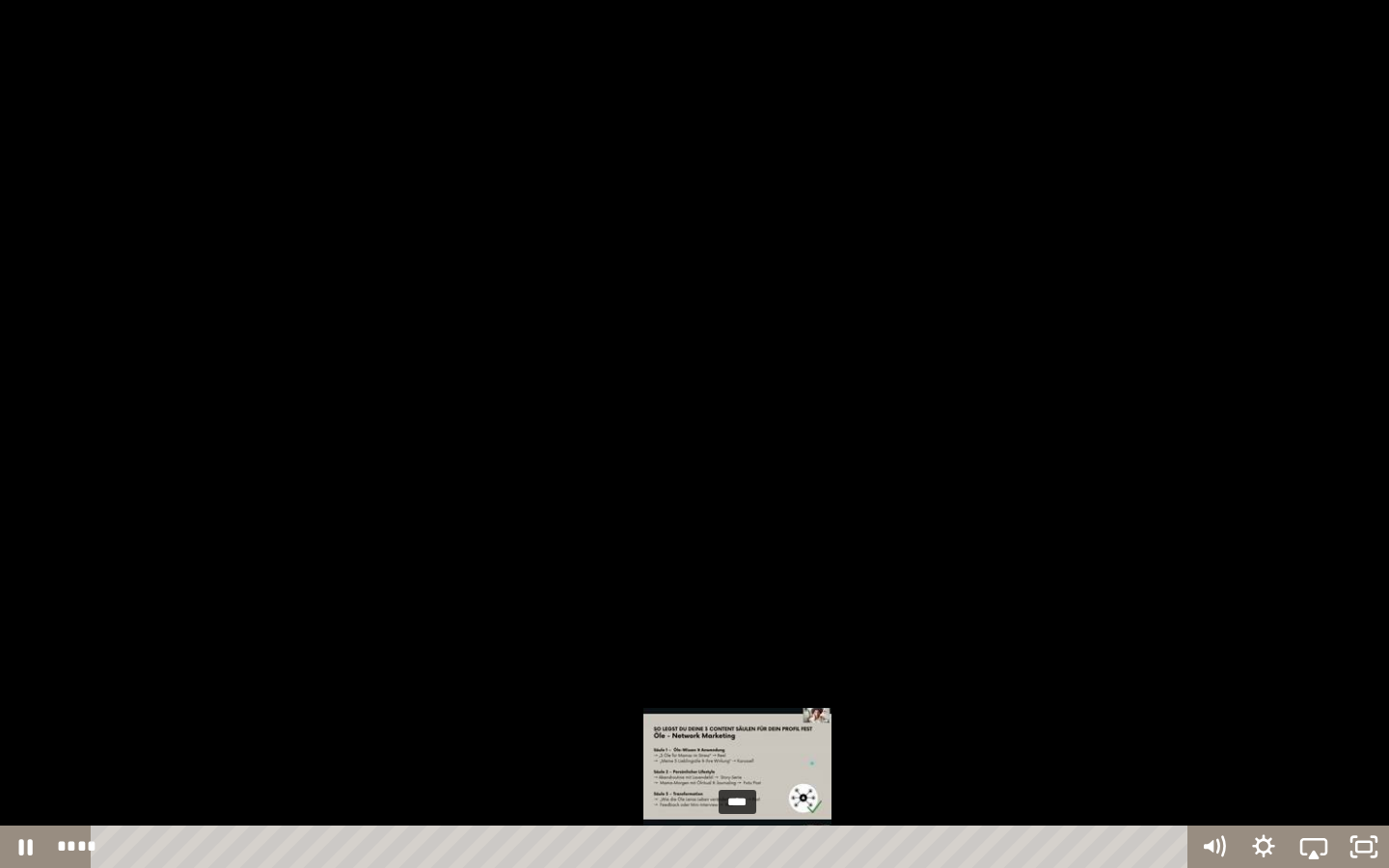 click on "****" at bounding box center (642, 847) 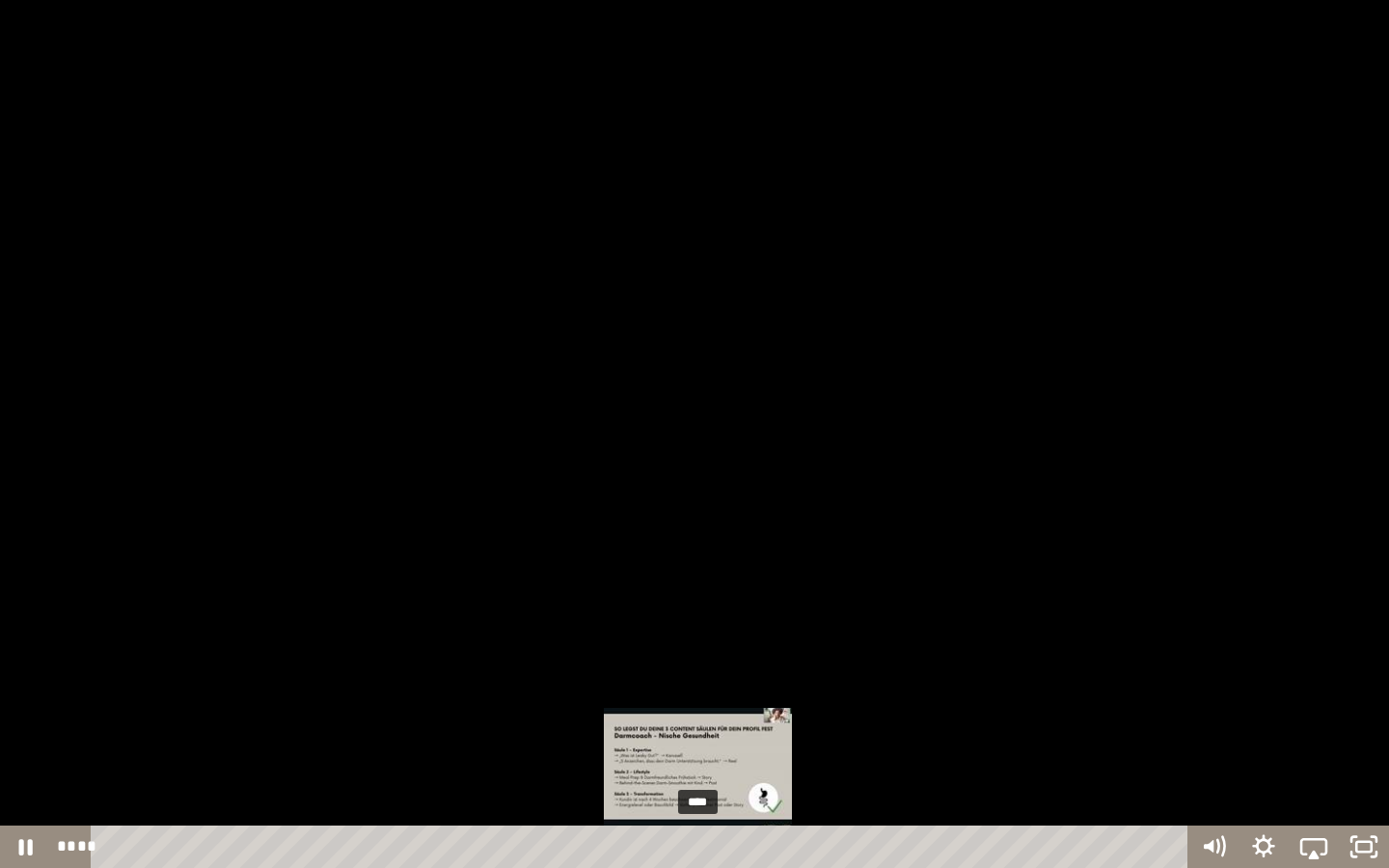 click on "****" at bounding box center [642, 847] 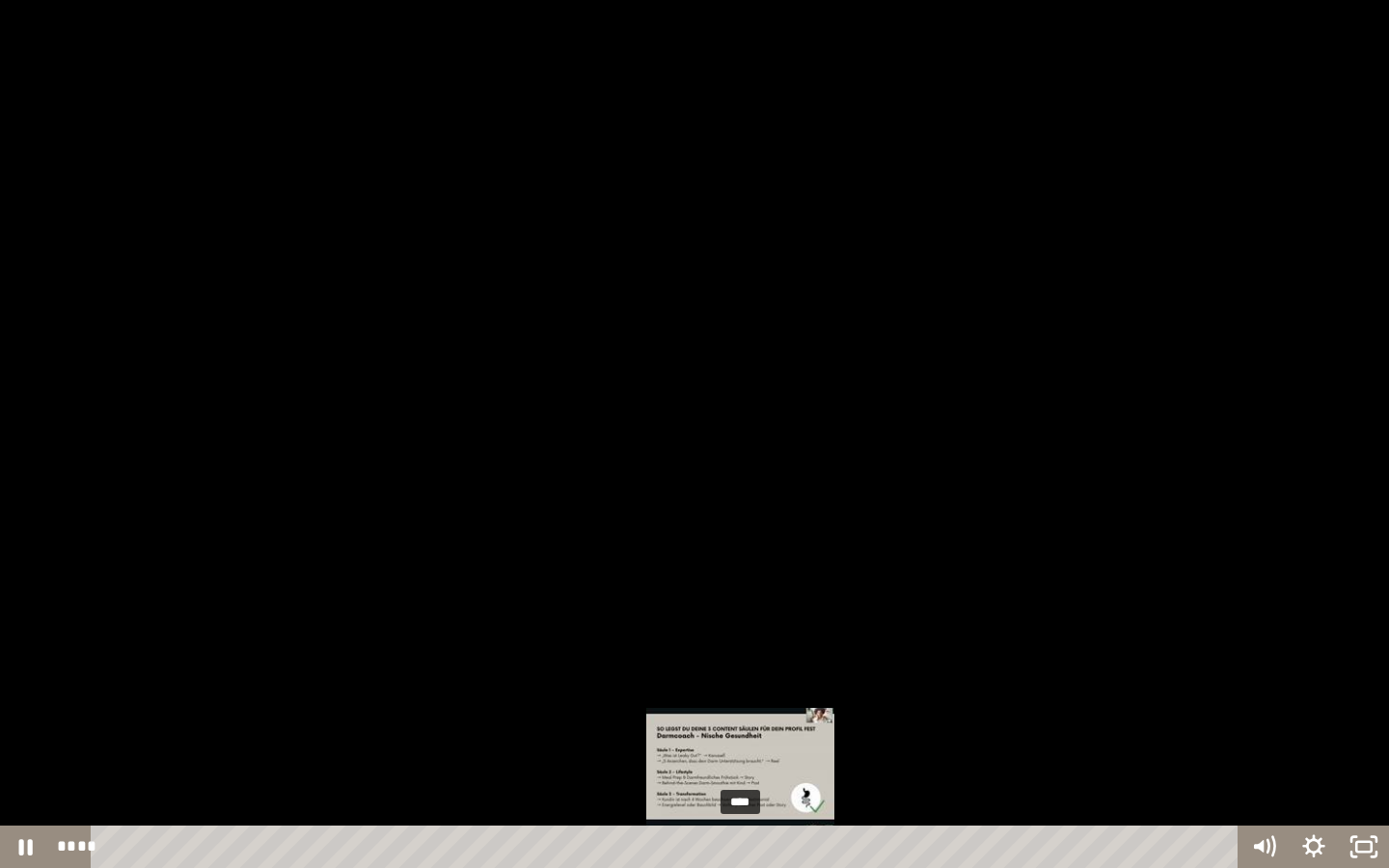 click on "****" at bounding box center [667, 847] 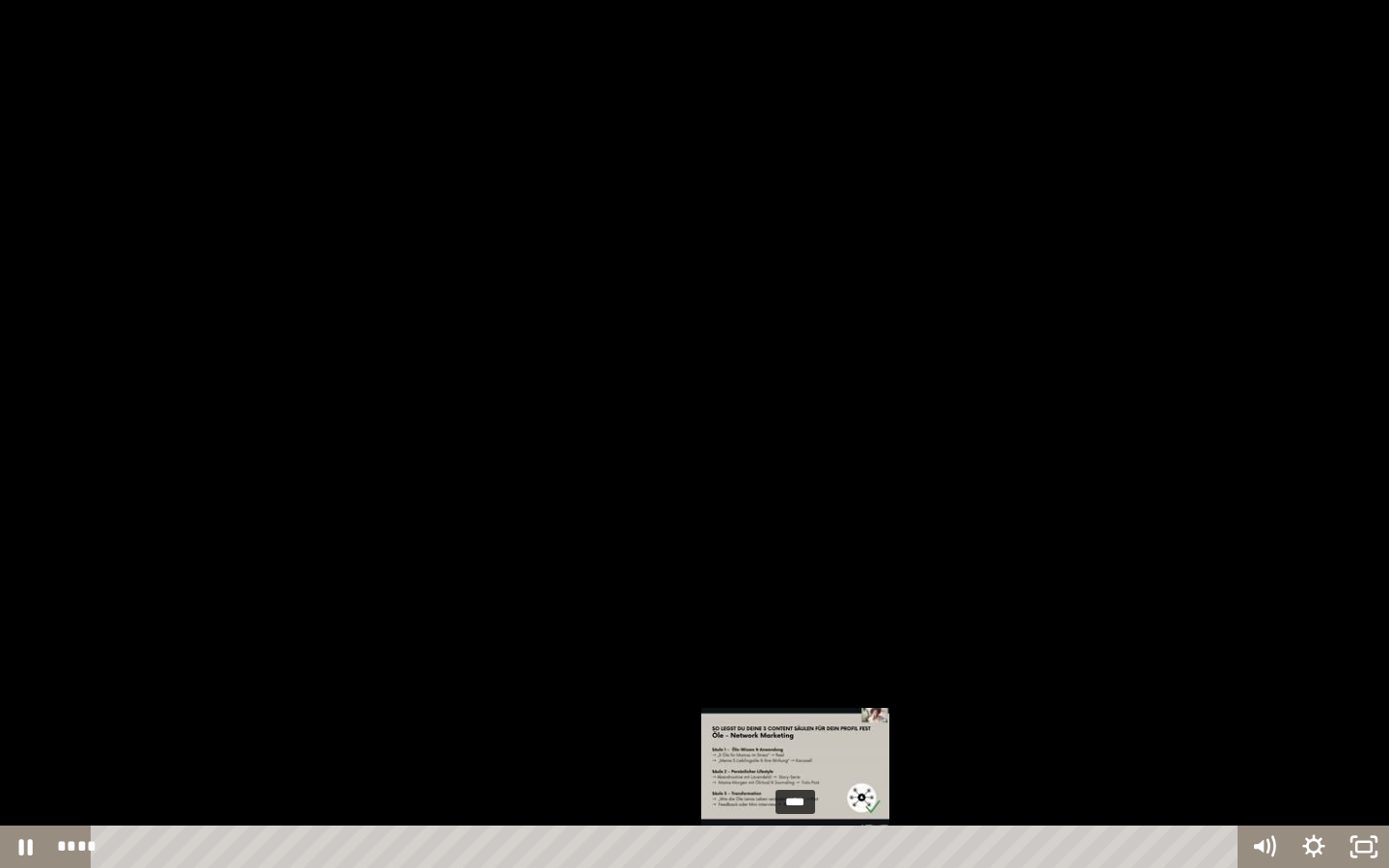 click on "****" at bounding box center (667, 847) 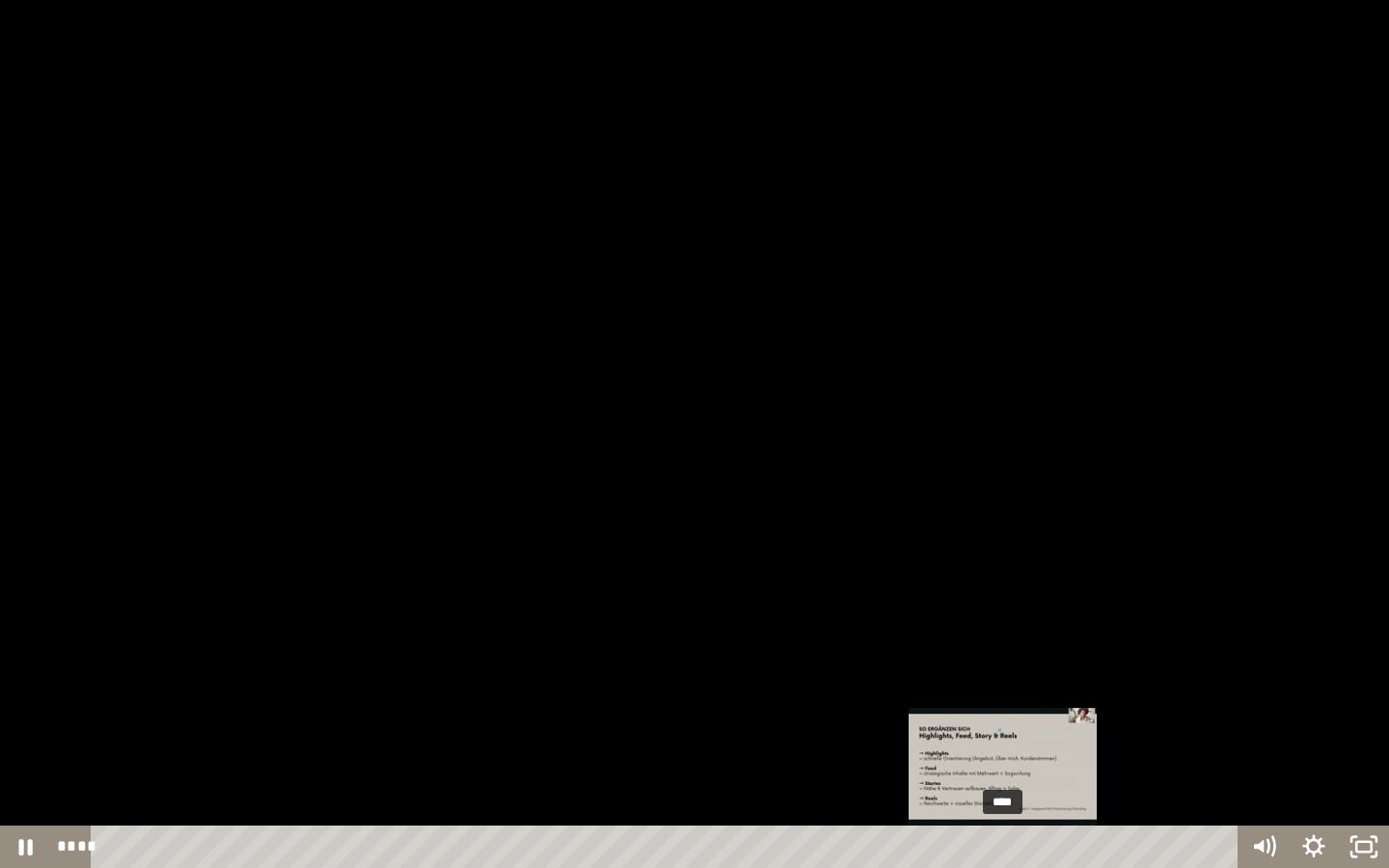 click on "****" at bounding box center [667, 847] 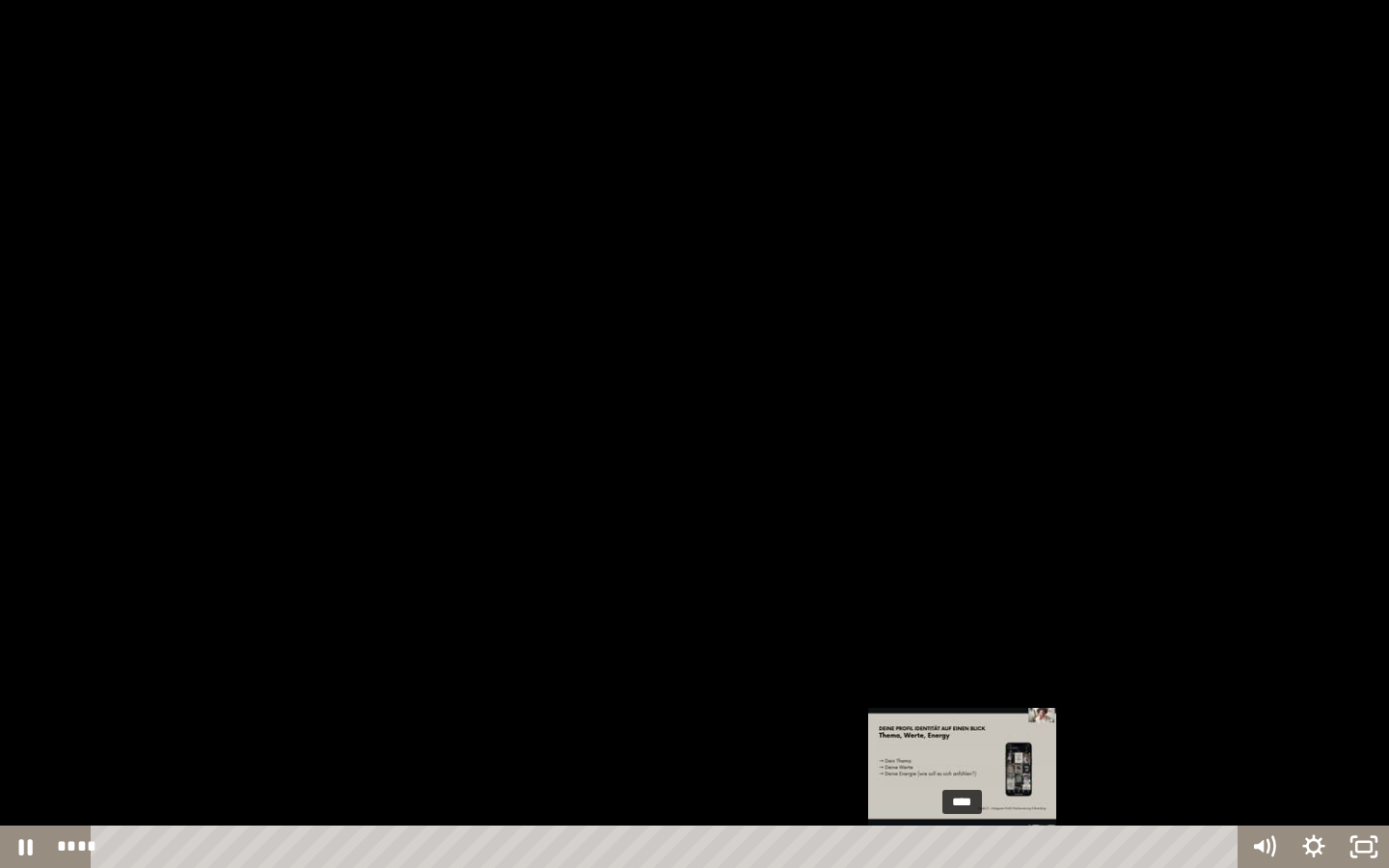 click on "****" at bounding box center (667, 847) 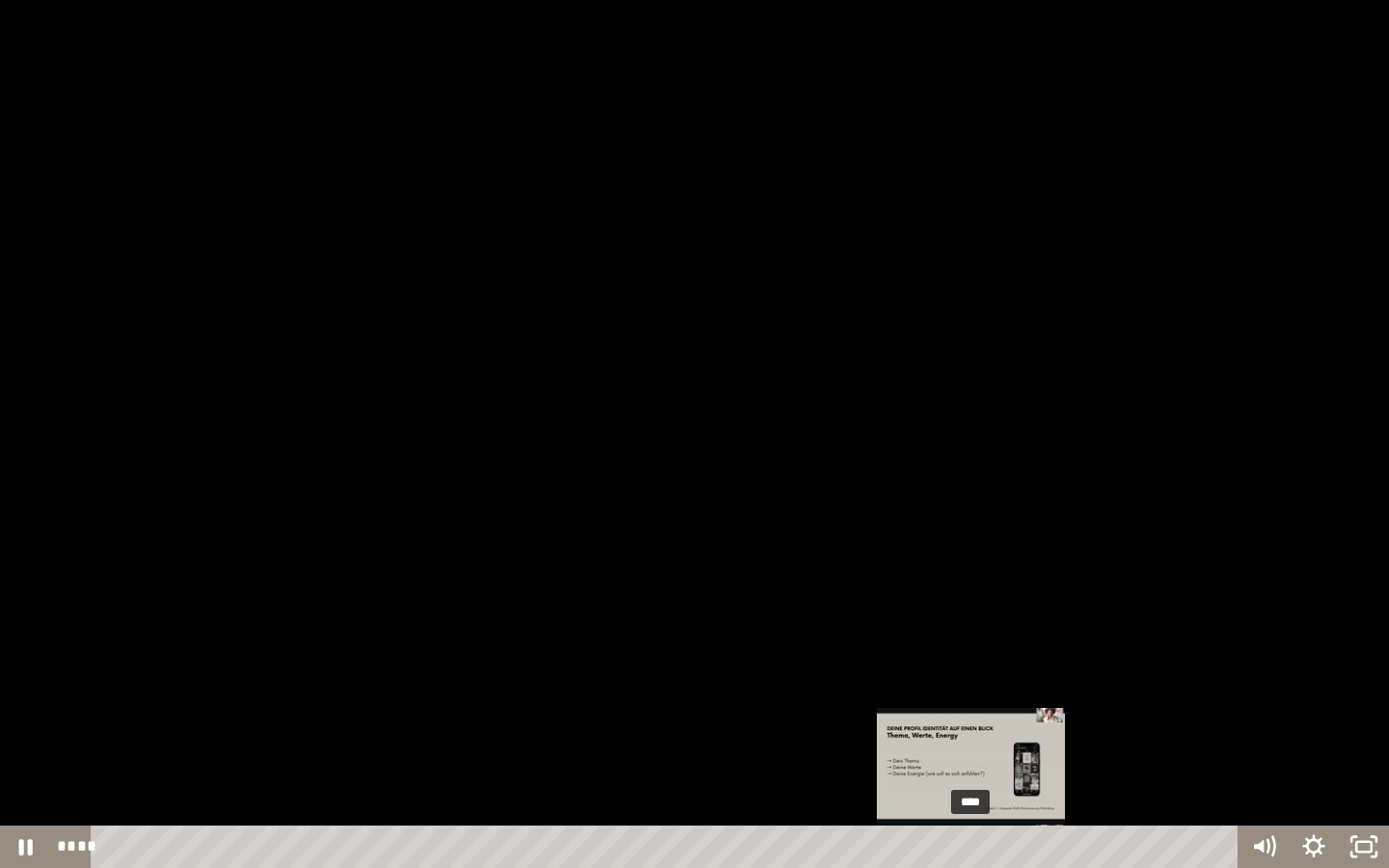click on "****" at bounding box center (667, 847) 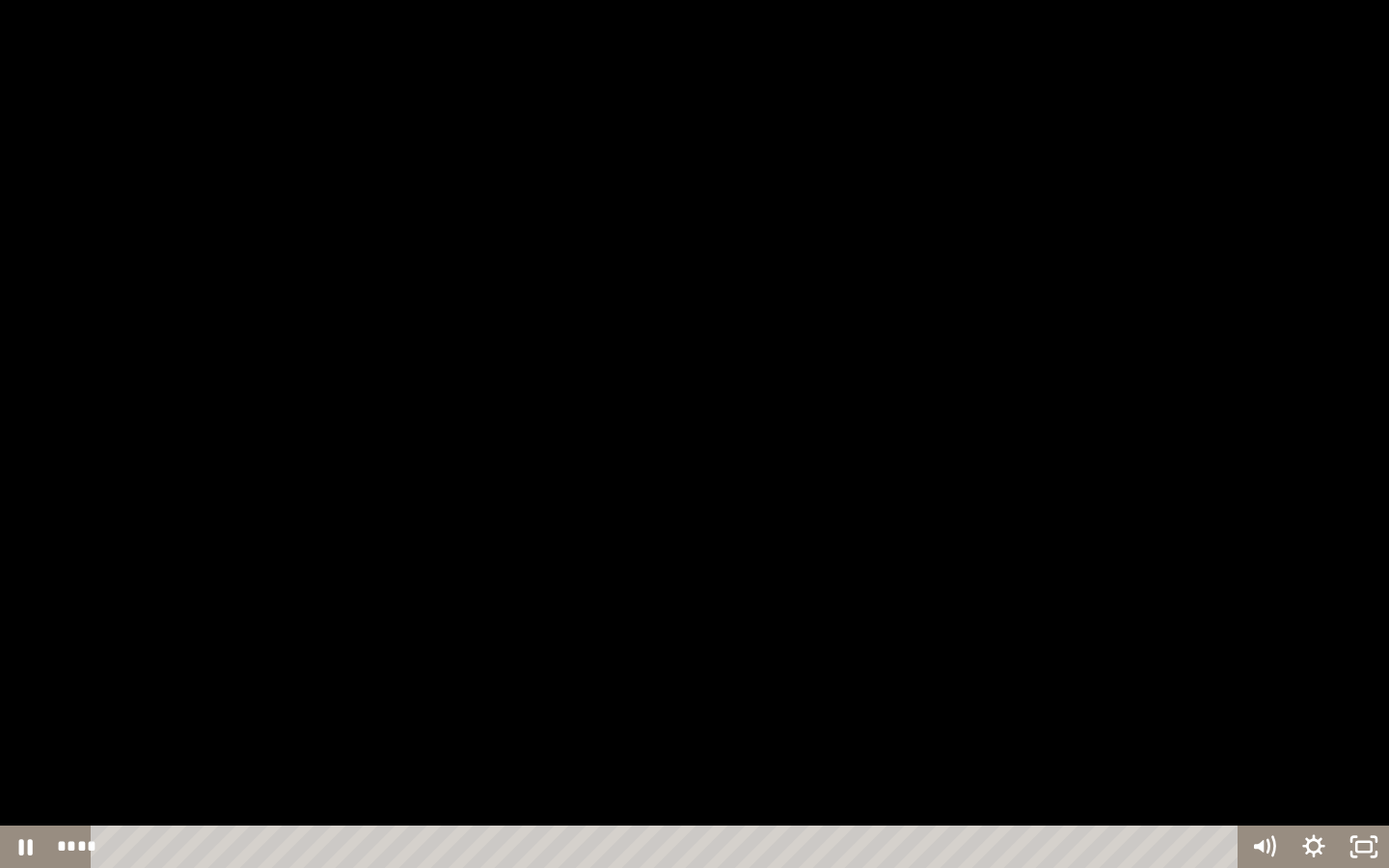 click at bounding box center (694, 434) 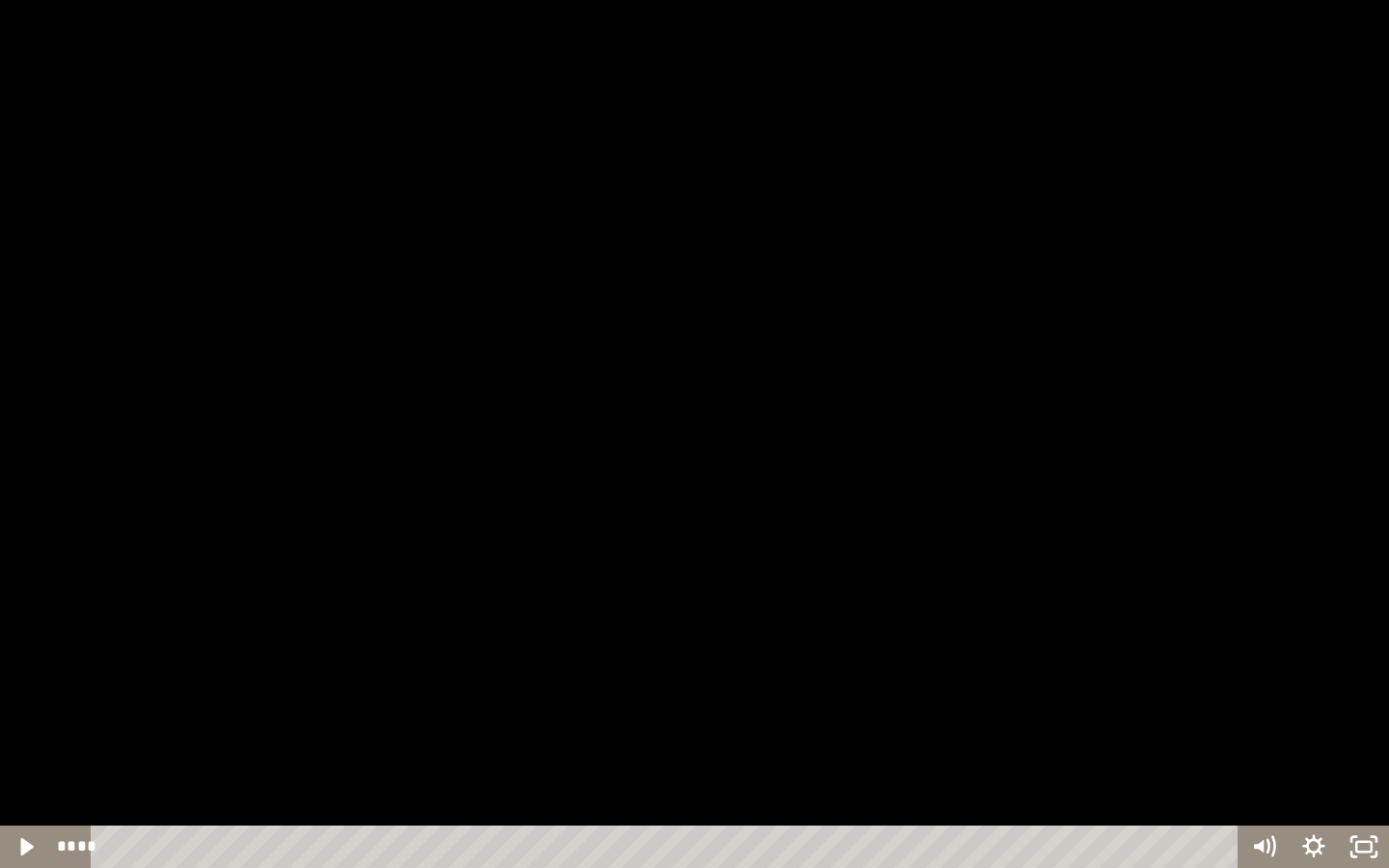 type 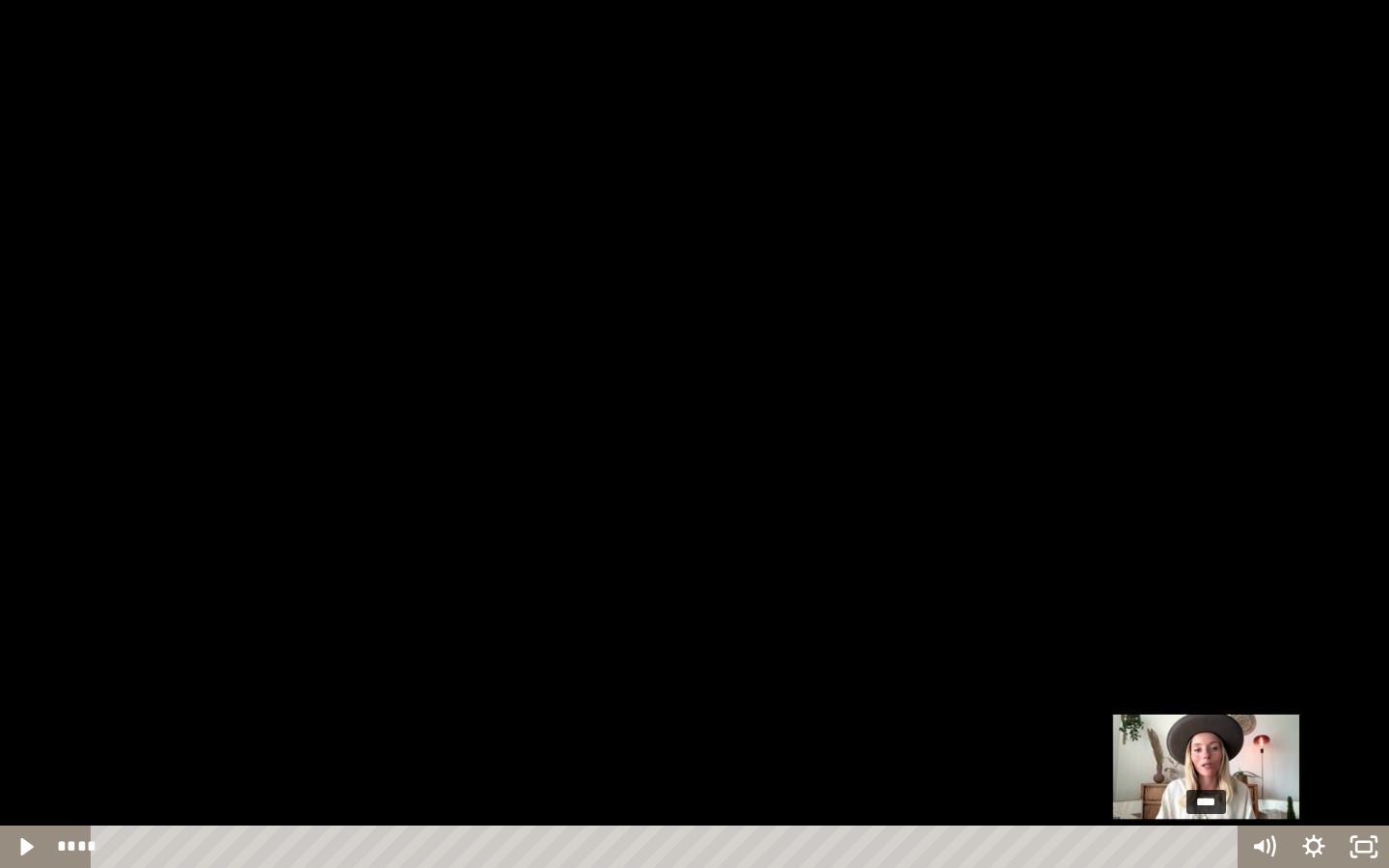 click on "****" at bounding box center (667, 847) 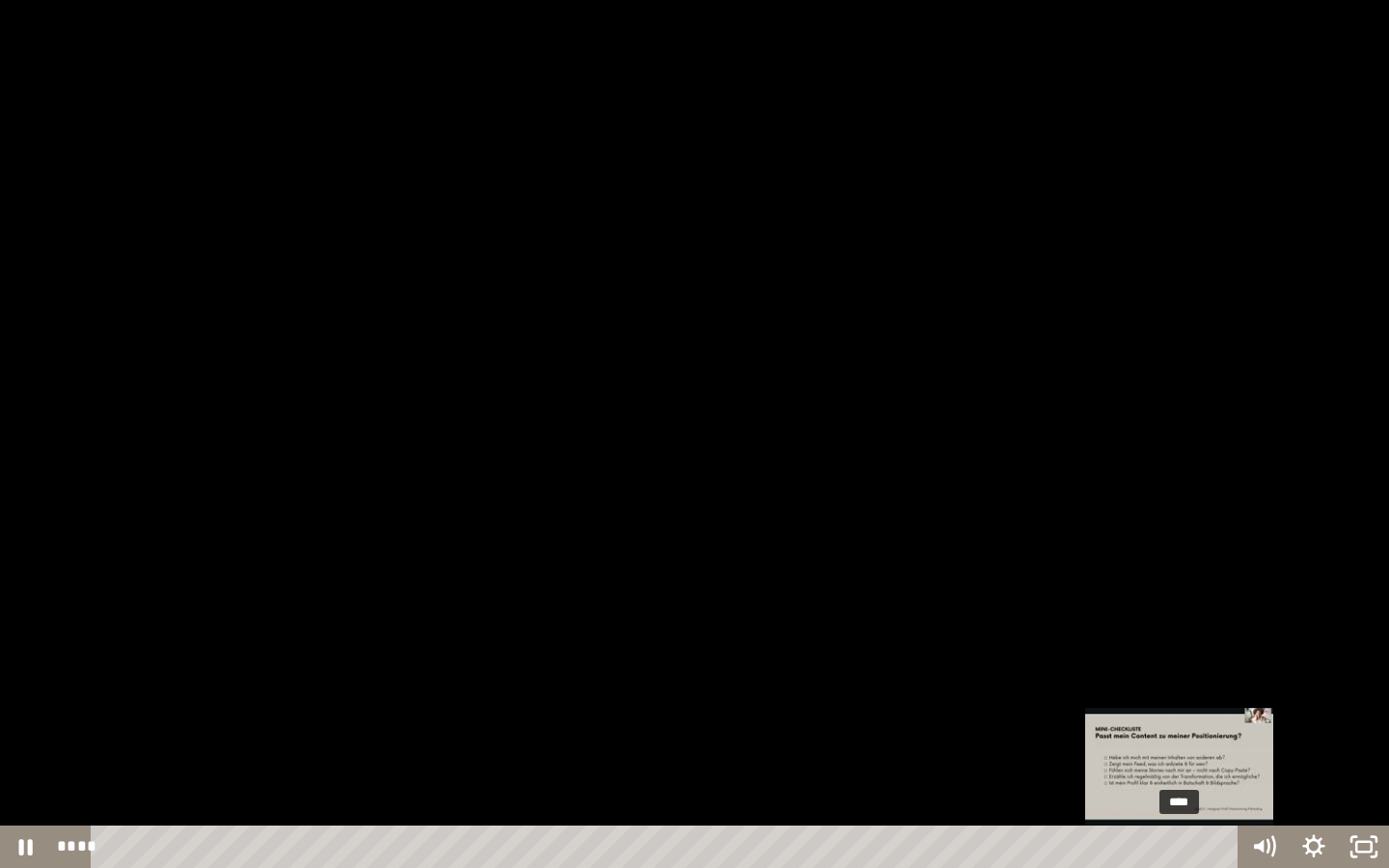 click on "****" at bounding box center [667, 847] 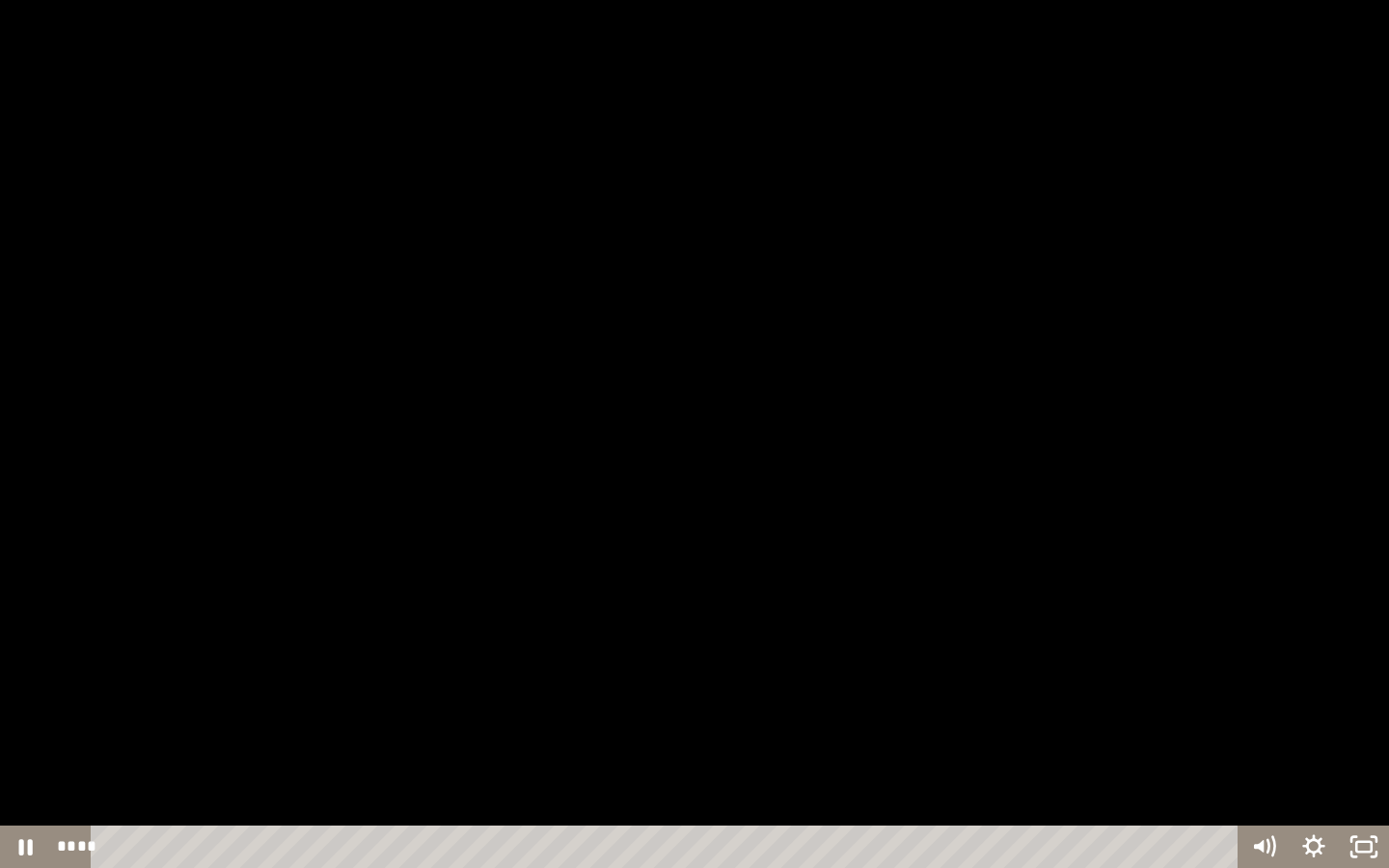 click at bounding box center [694, 434] 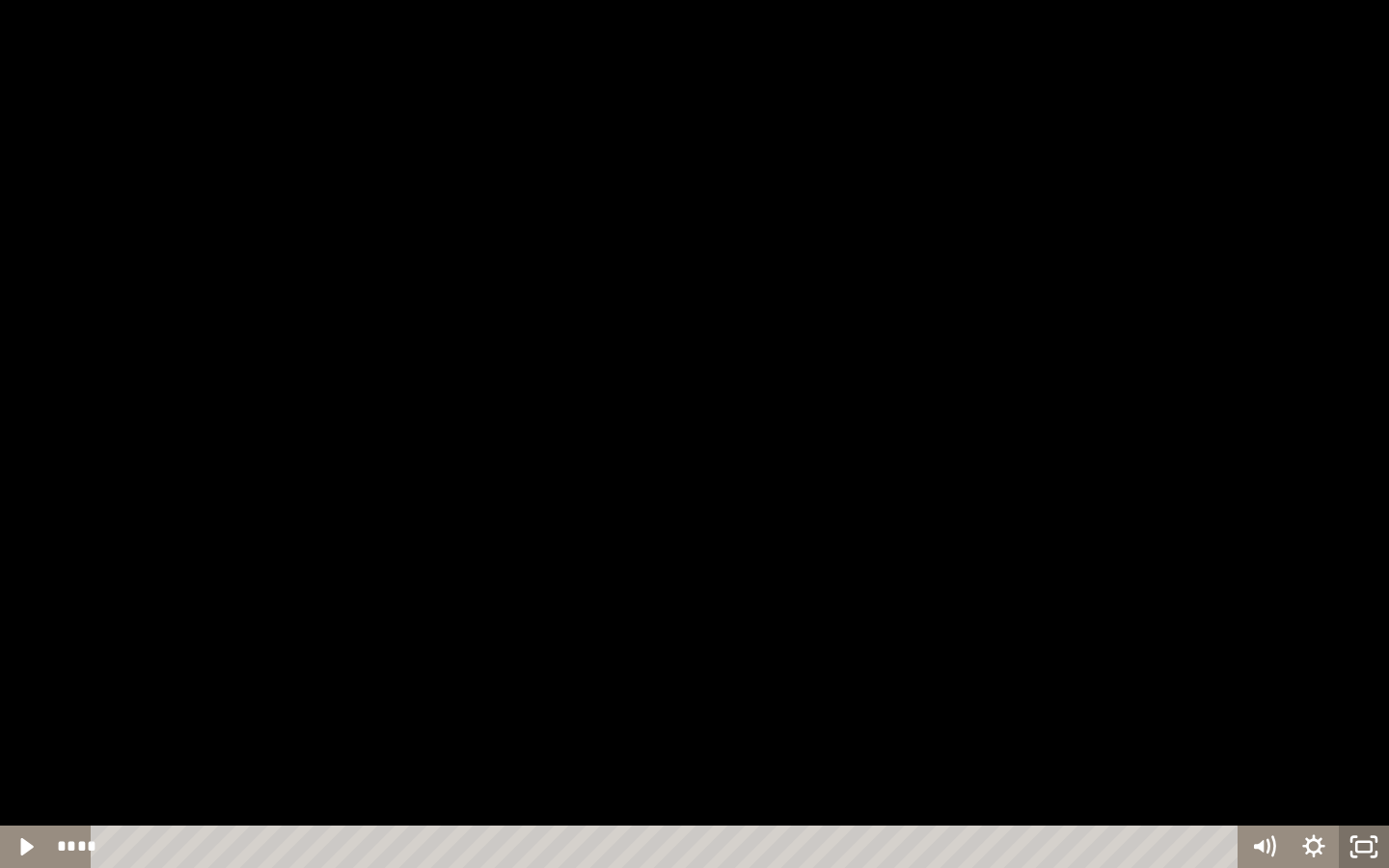 click 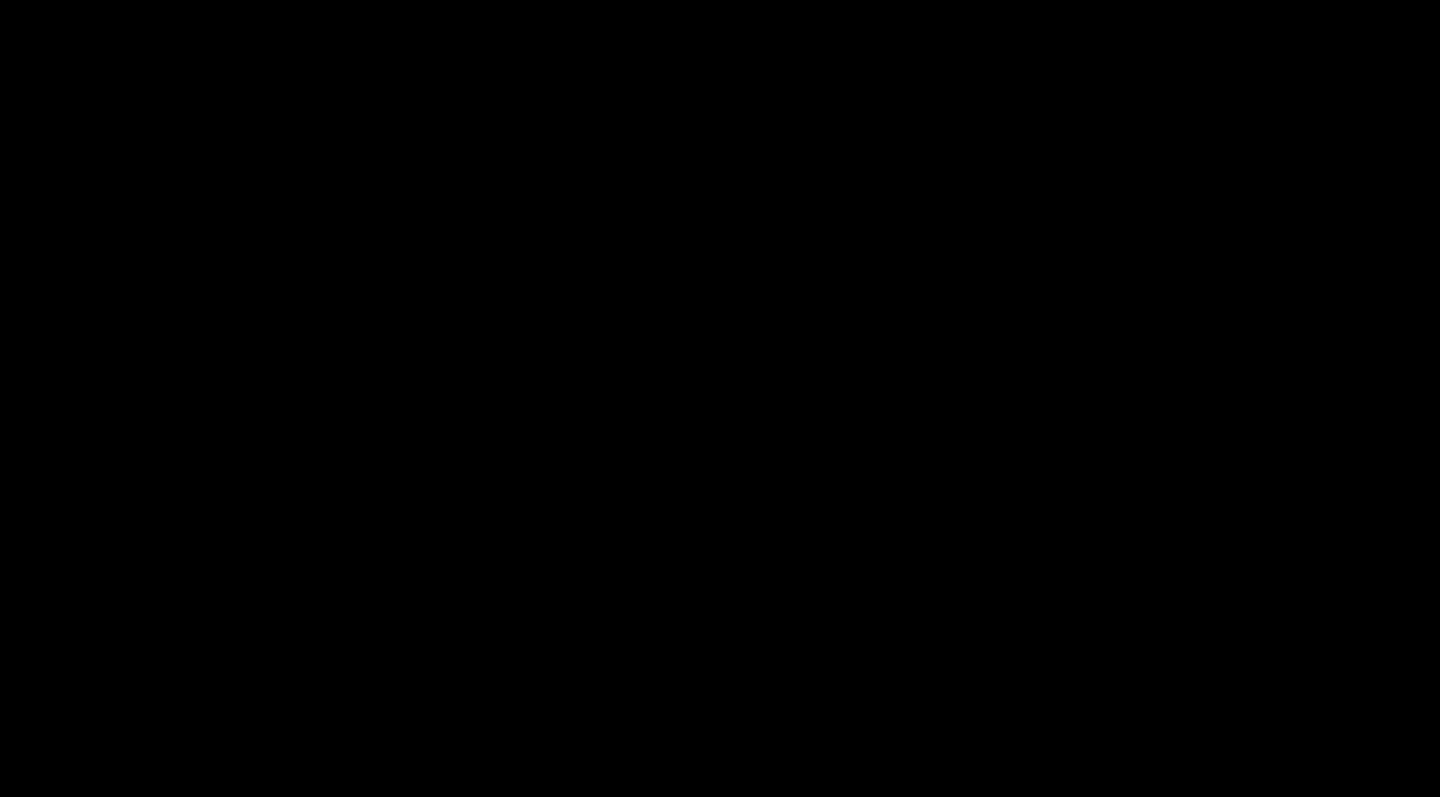 scroll, scrollTop: 446, scrollLeft: 0, axis: vertical 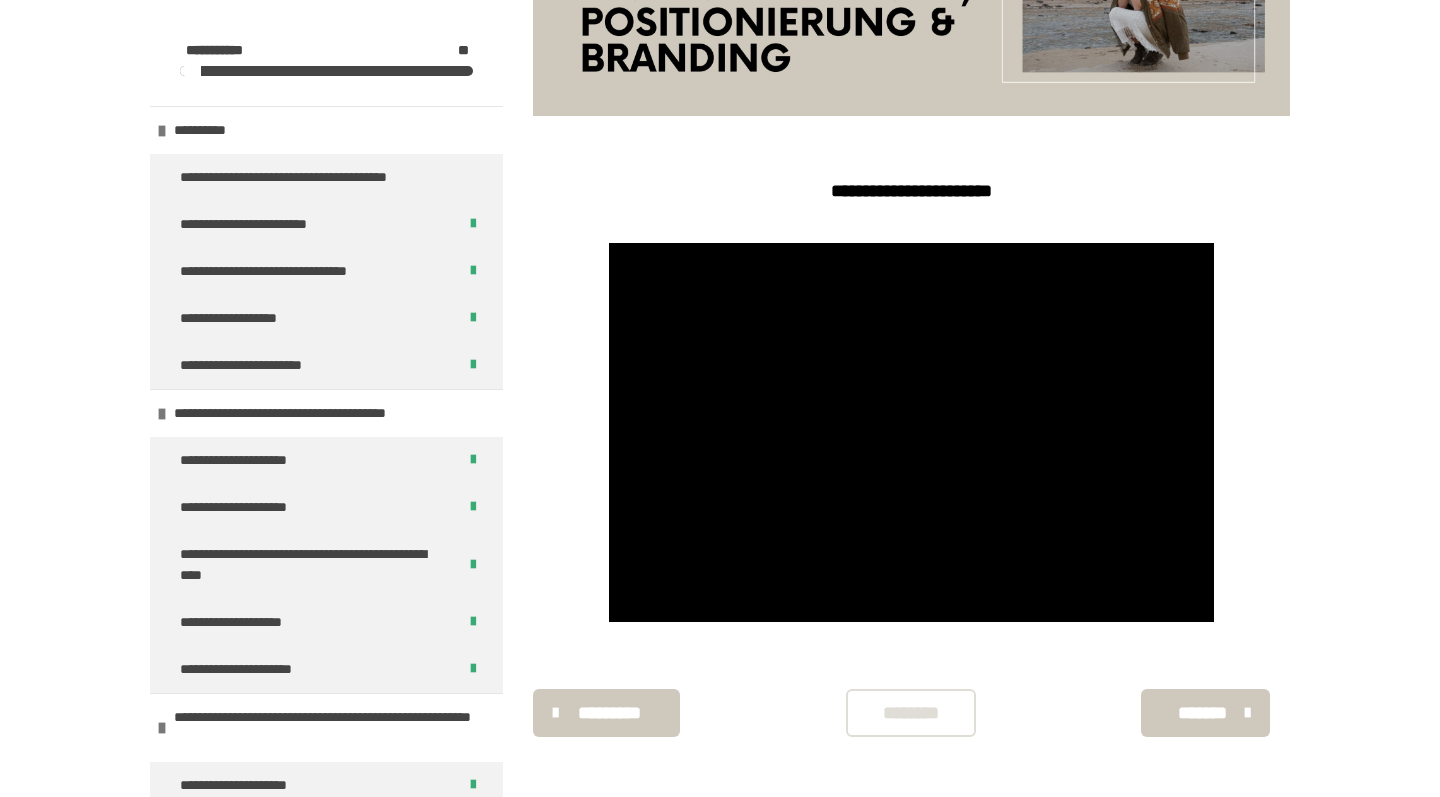 click on "********" at bounding box center (911, 713) 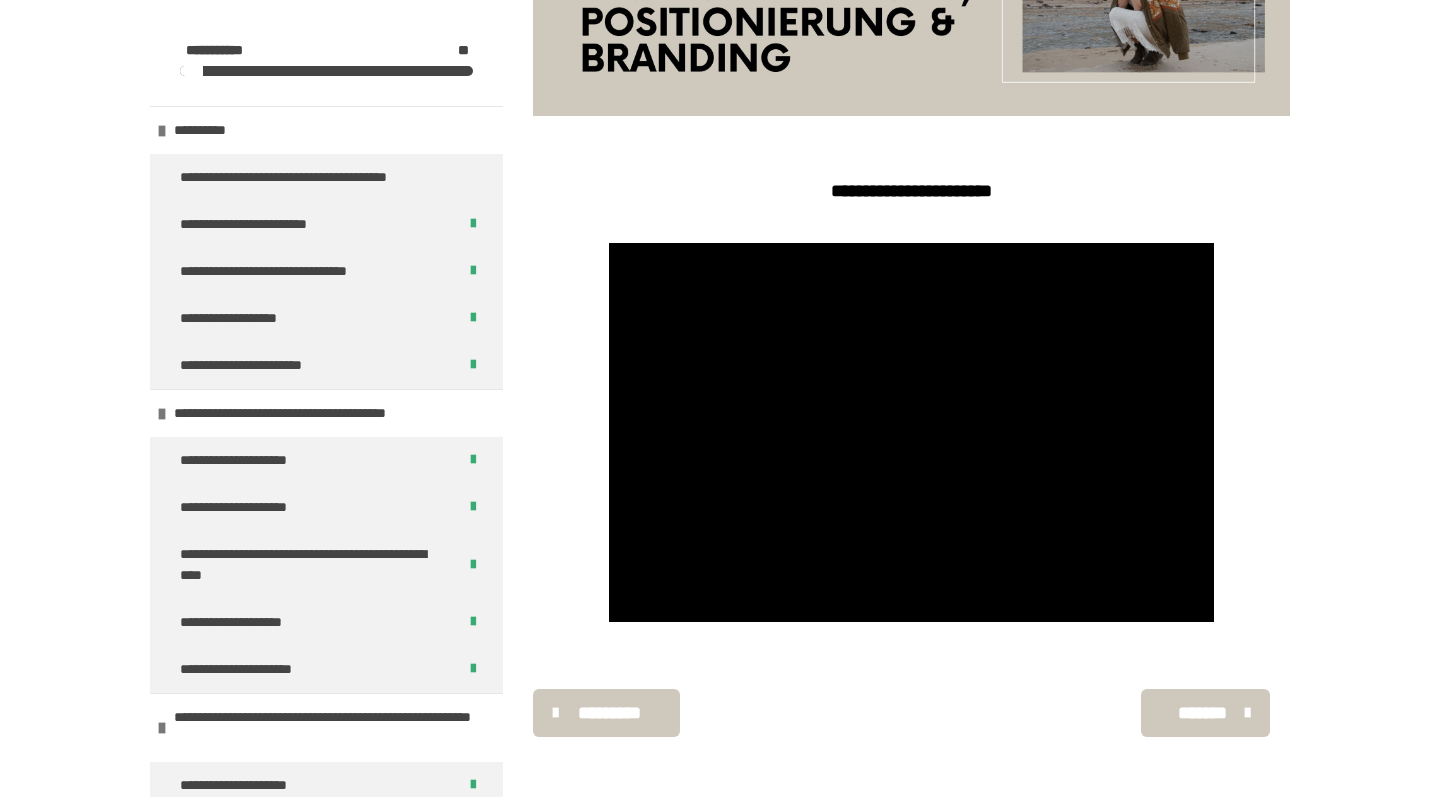 click on "*******" at bounding box center (1203, 713) 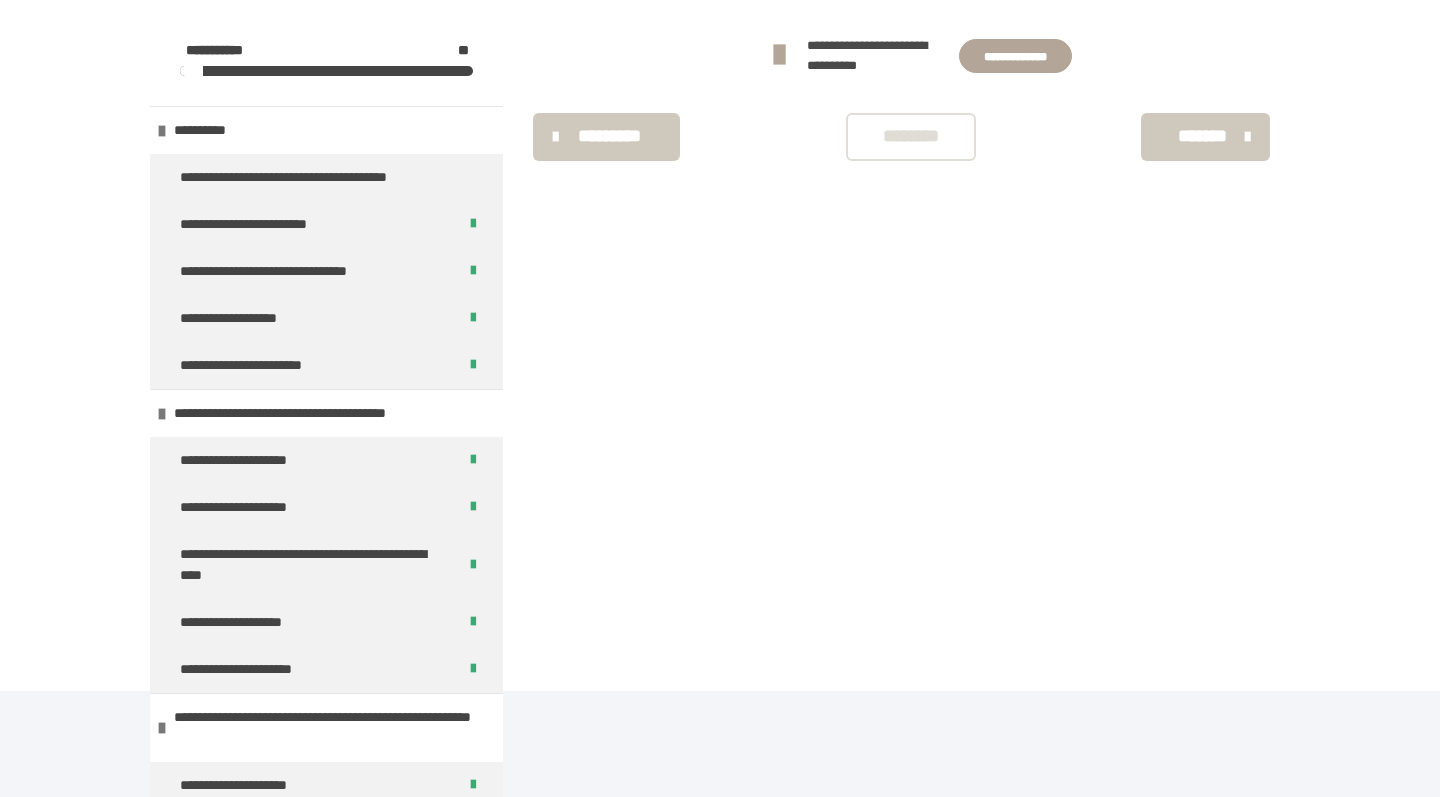 scroll, scrollTop: 340, scrollLeft: 0, axis: vertical 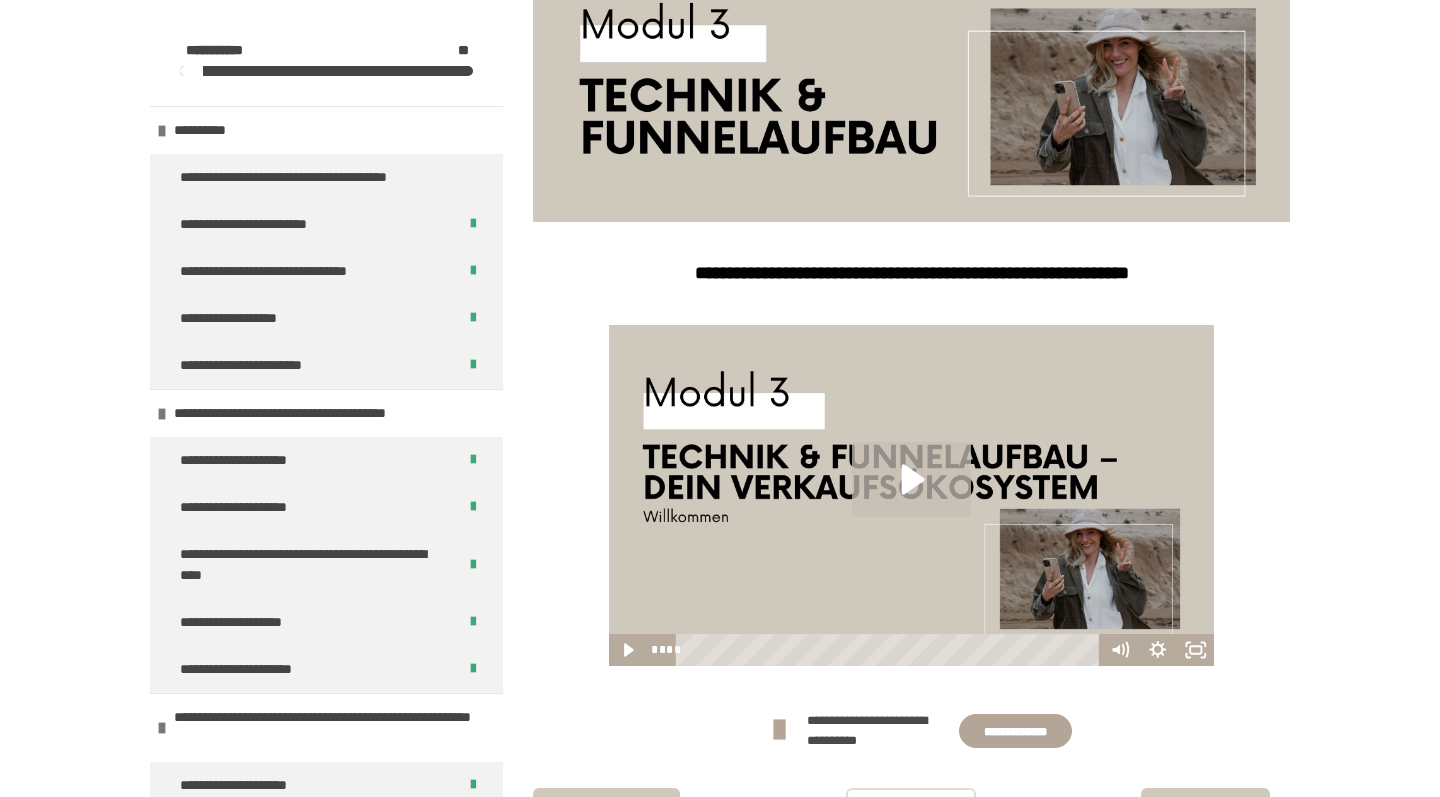 click 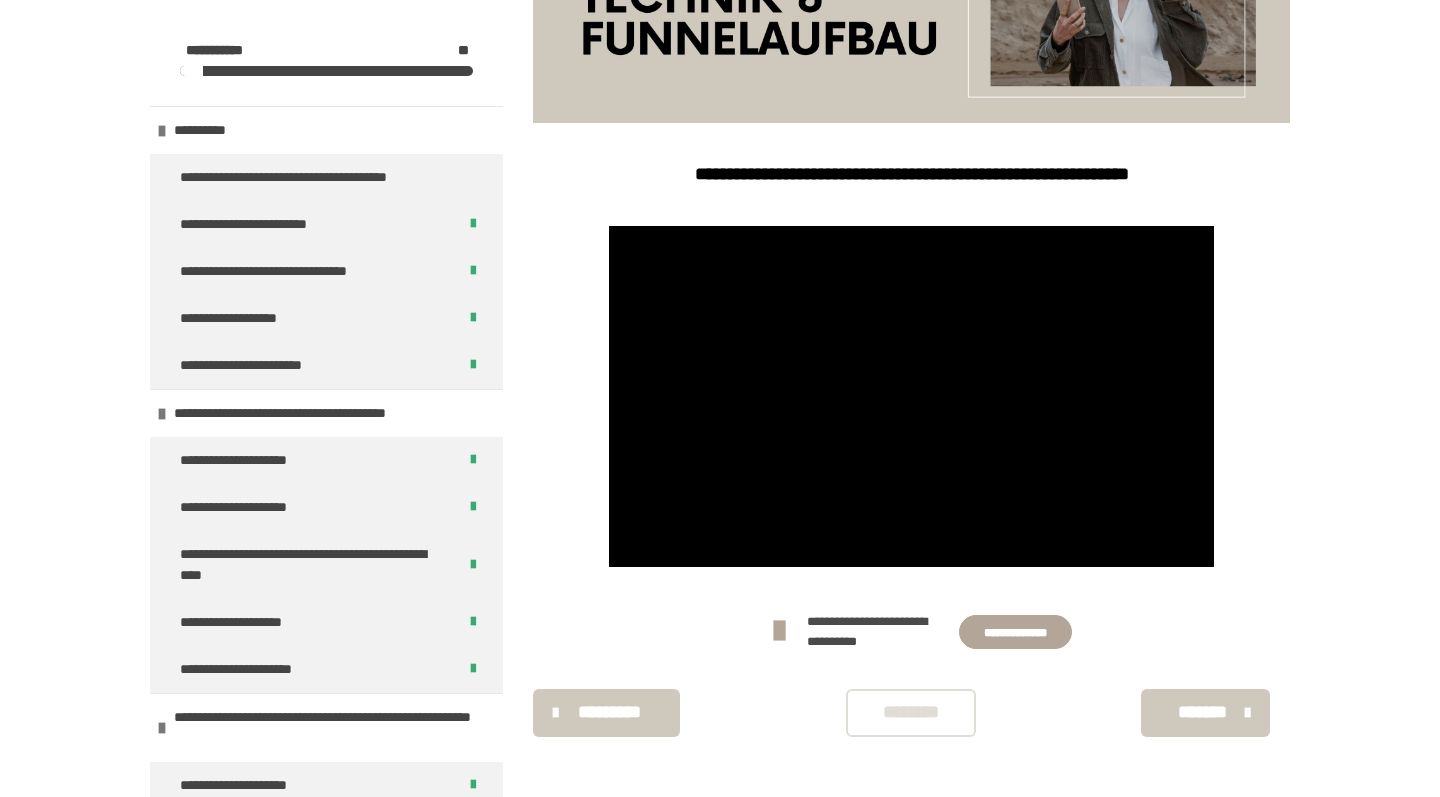 scroll, scrollTop: 439, scrollLeft: 0, axis: vertical 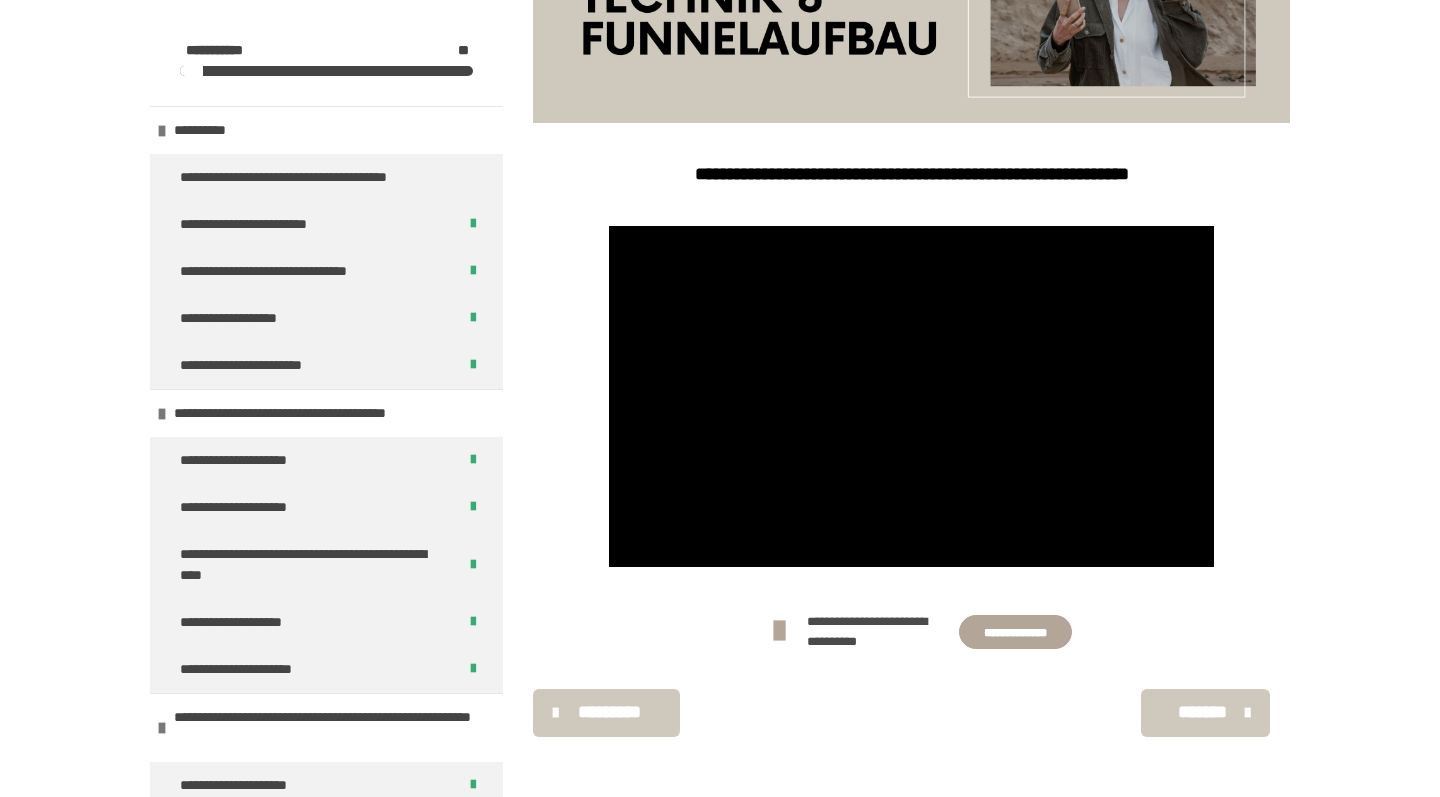 click on "*******" at bounding box center [1203, 712] 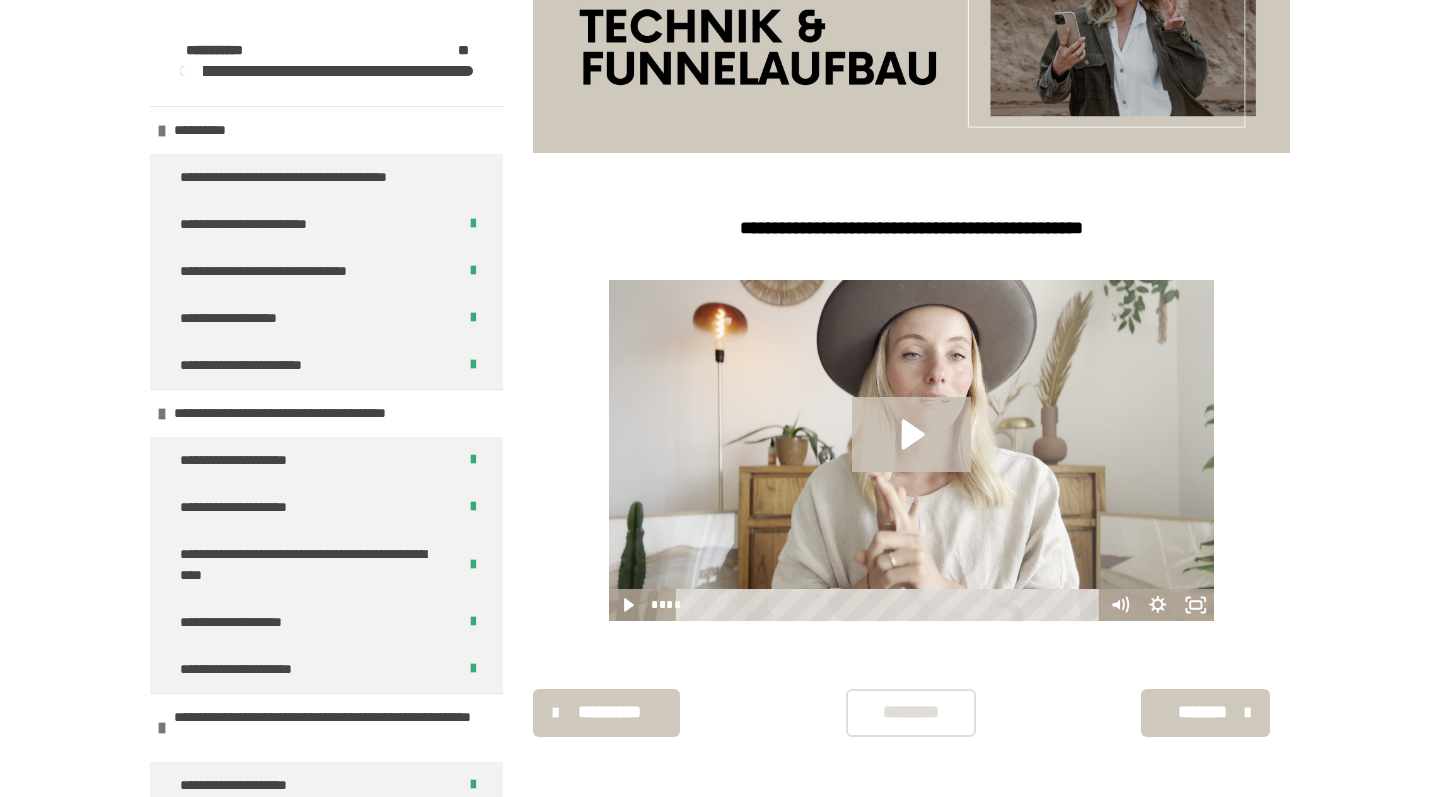scroll, scrollTop: 409, scrollLeft: 0, axis: vertical 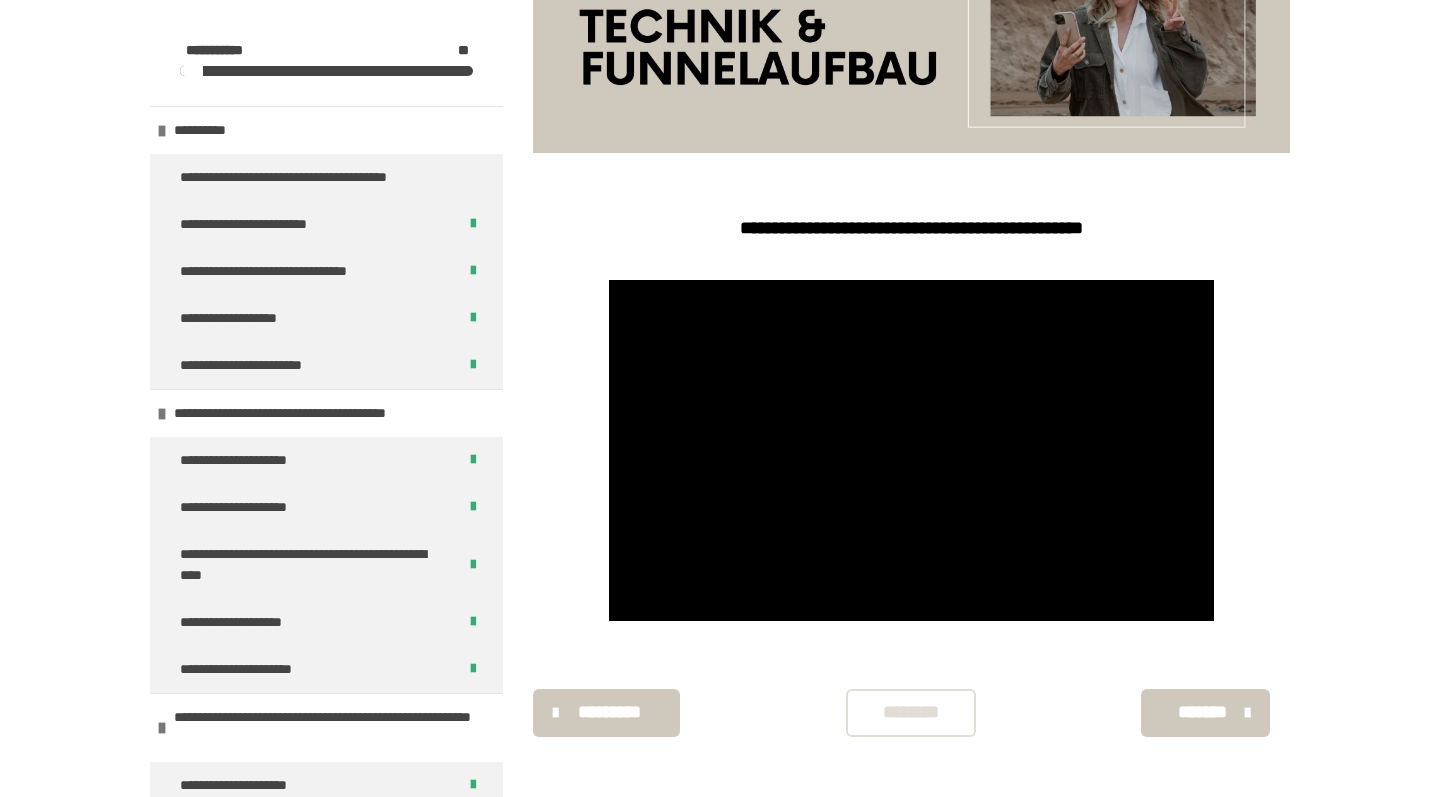 click on "********" at bounding box center [911, 712] 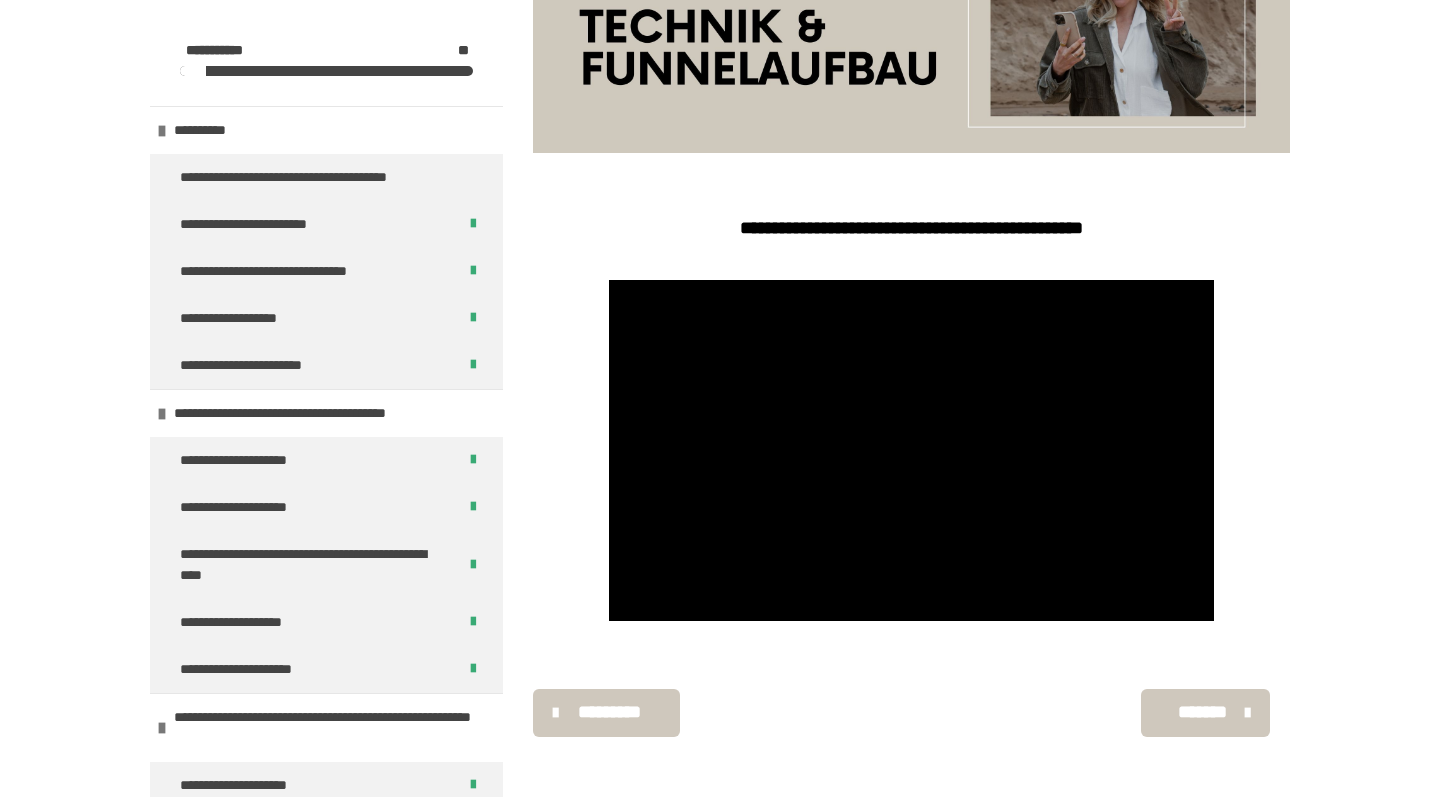 click on "*******" at bounding box center (1203, 712) 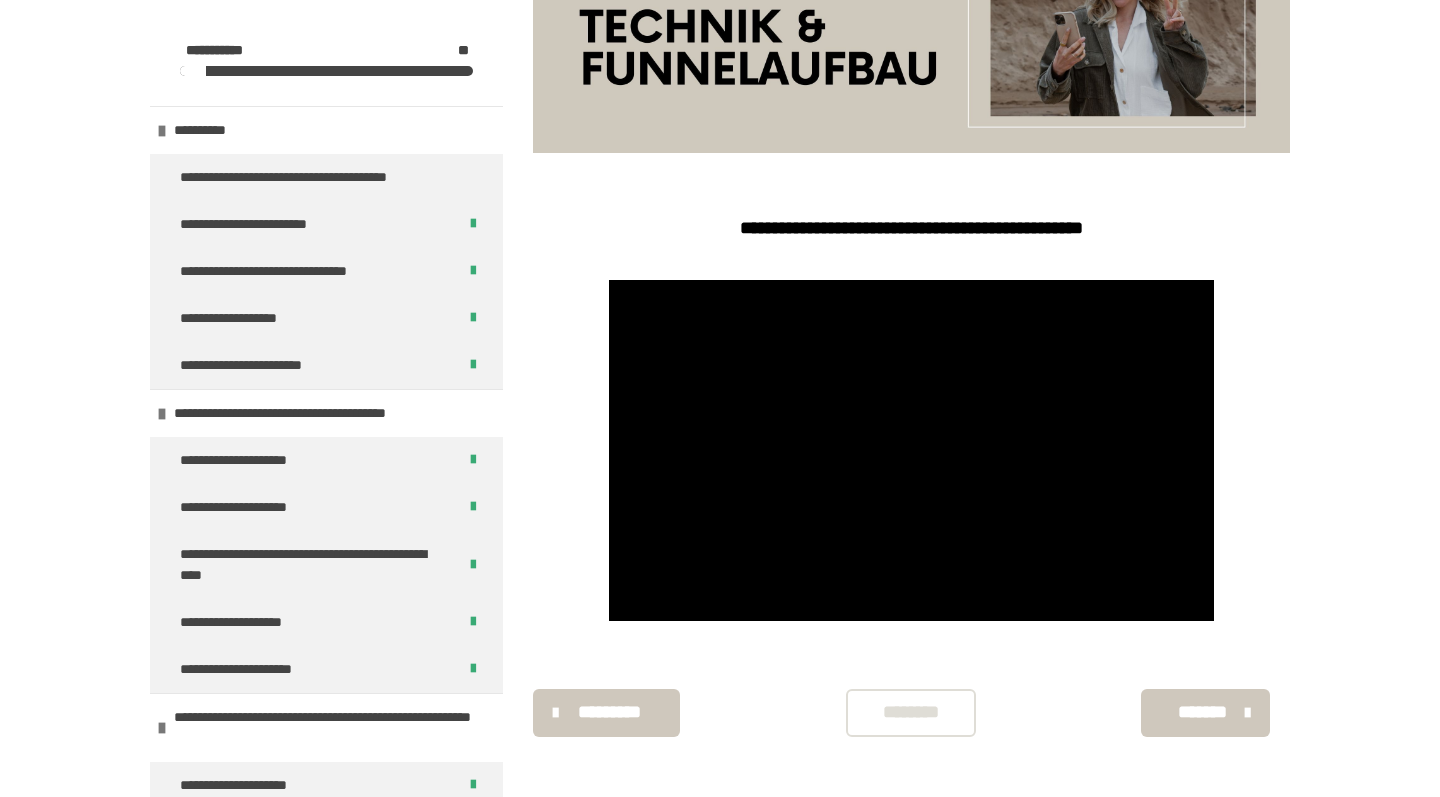 scroll, scrollTop: 340, scrollLeft: 0, axis: vertical 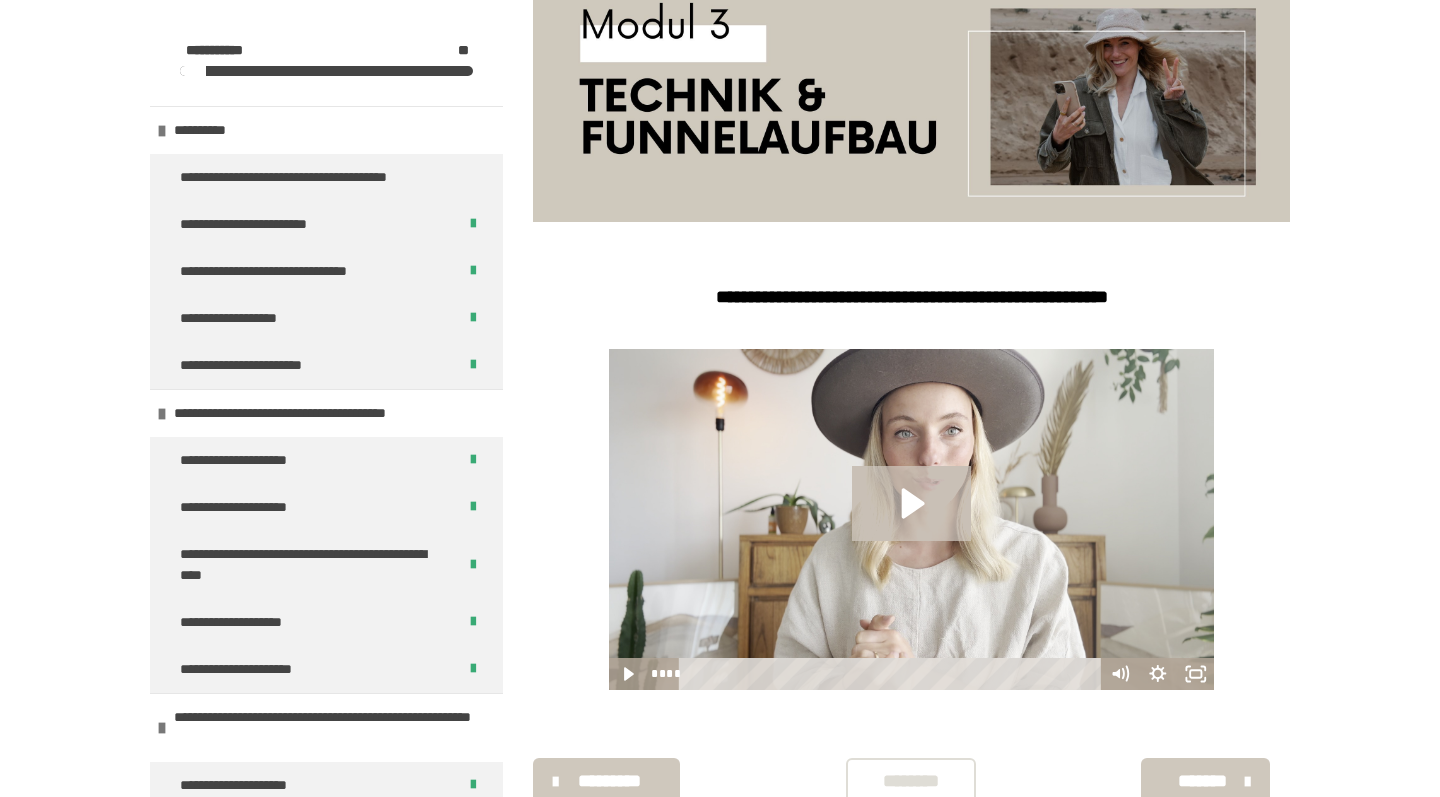 click 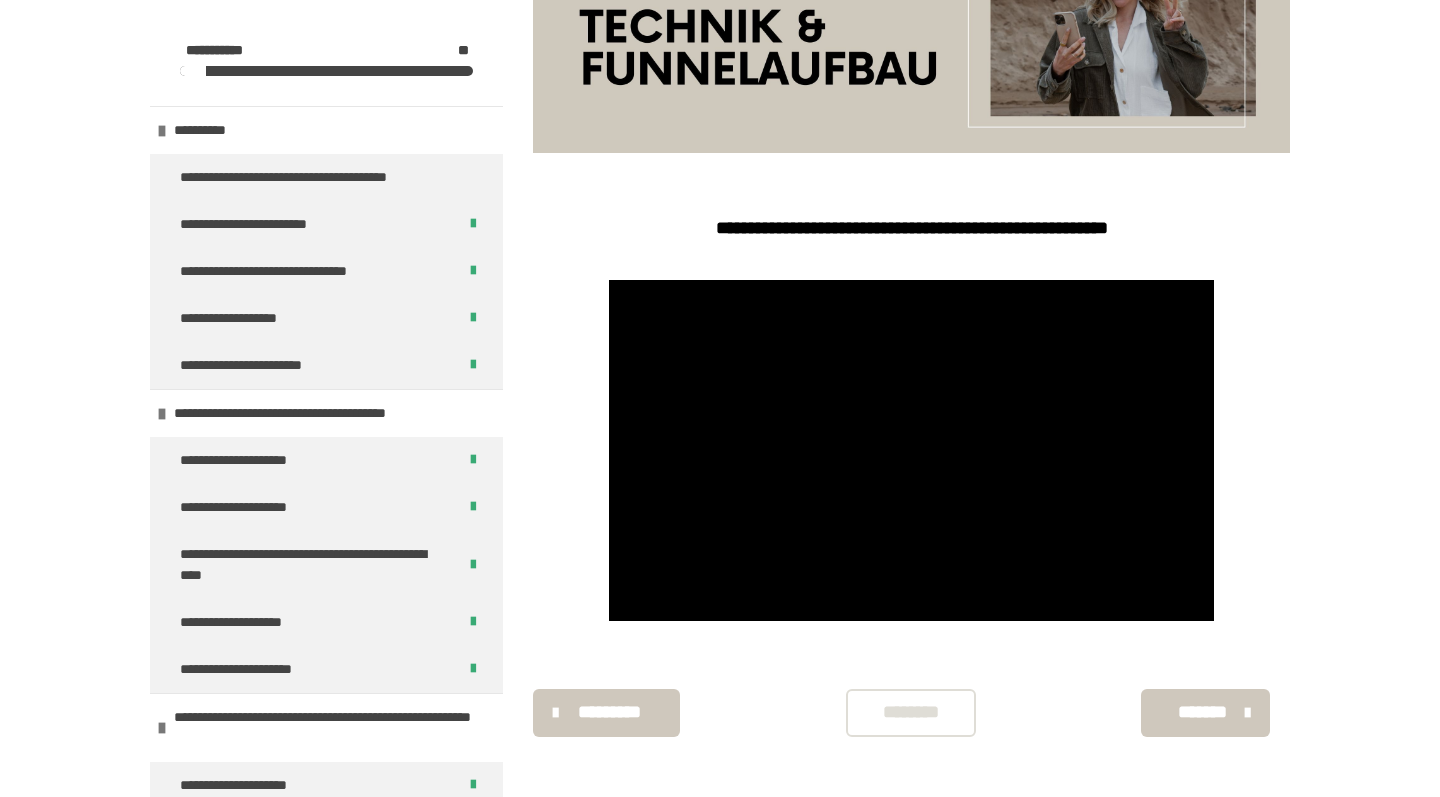 scroll, scrollTop: 409, scrollLeft: 0, axis: vertical 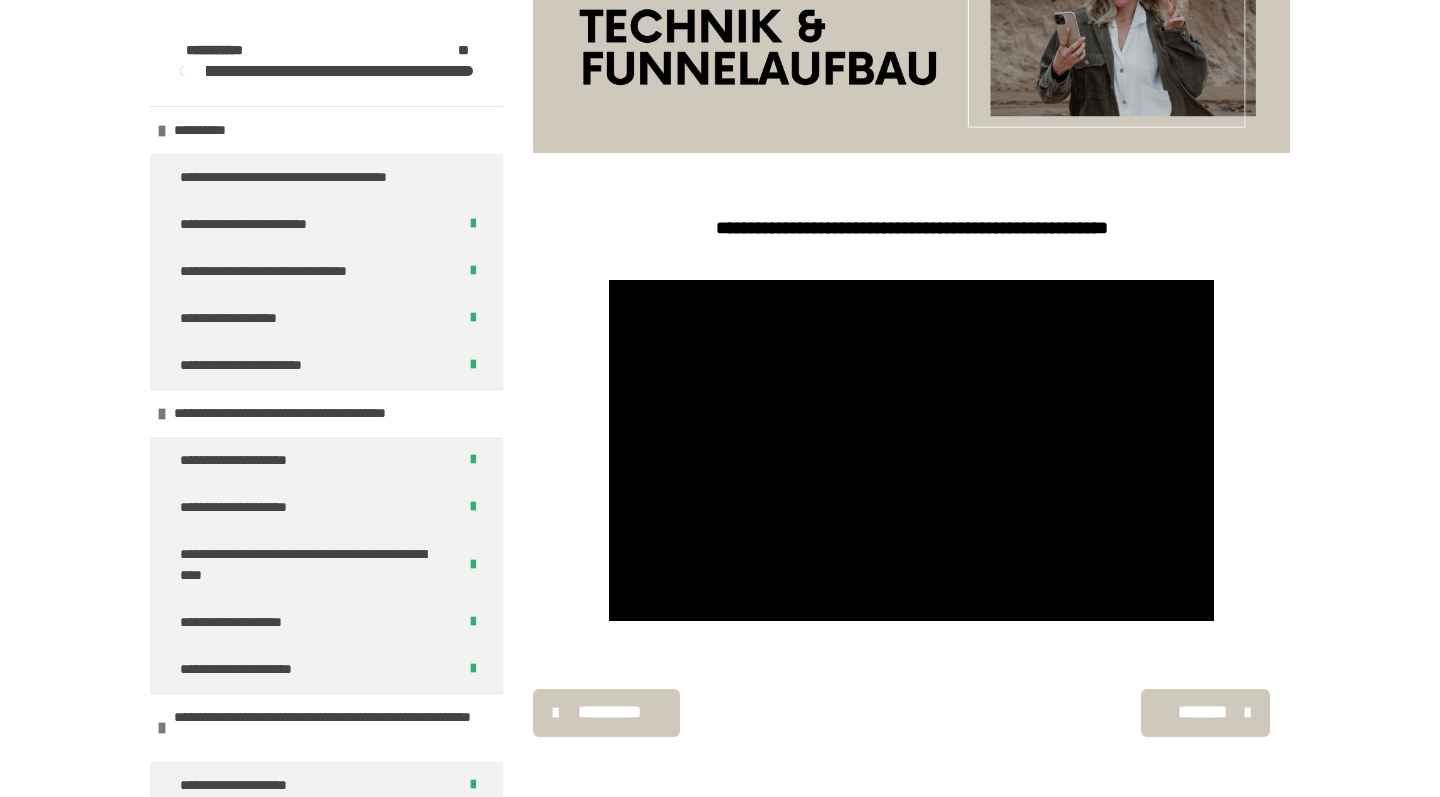 click on "*******" at bounding box center [1203, 712] 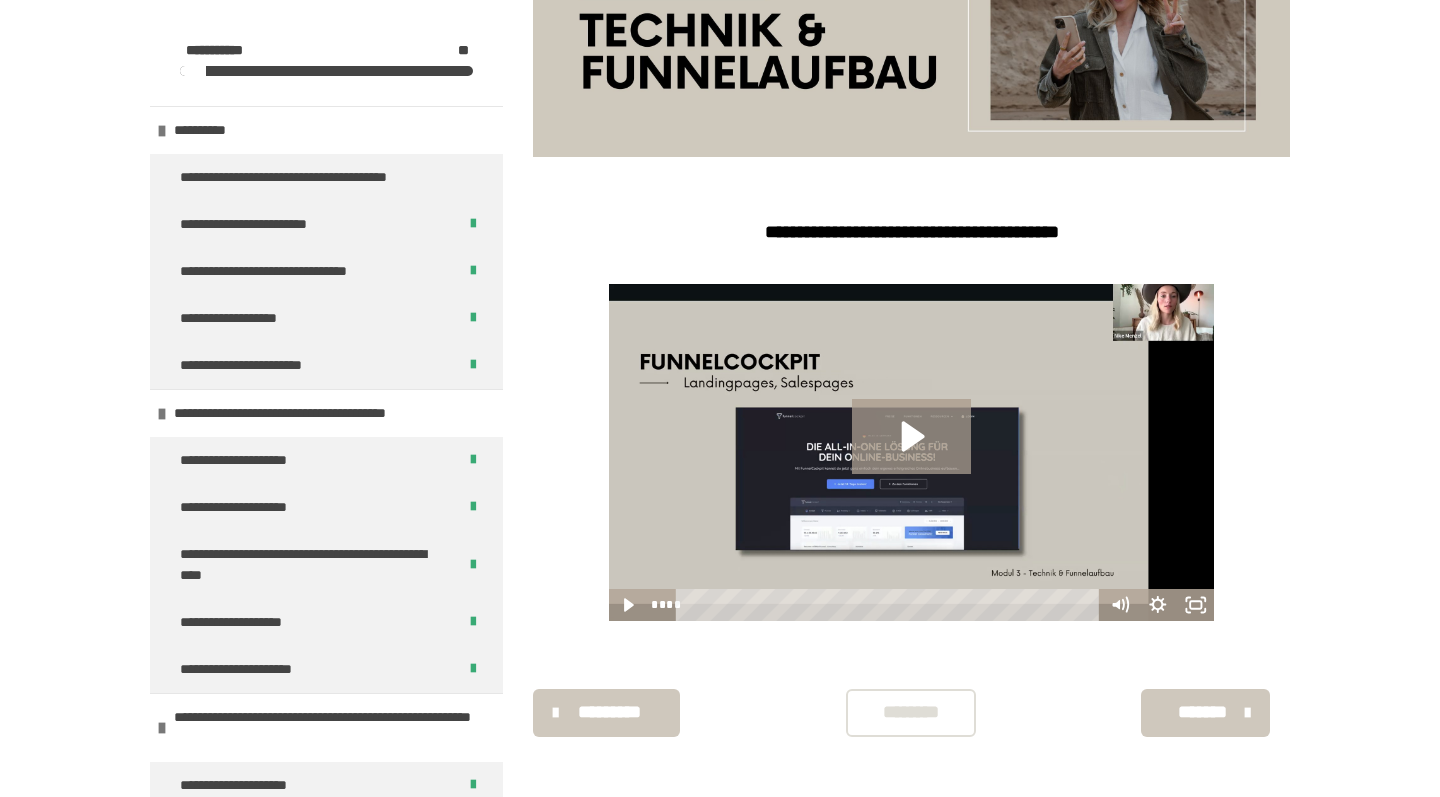 scroll, scrollTop: 405, scrollLeft: 0, axis: vertical 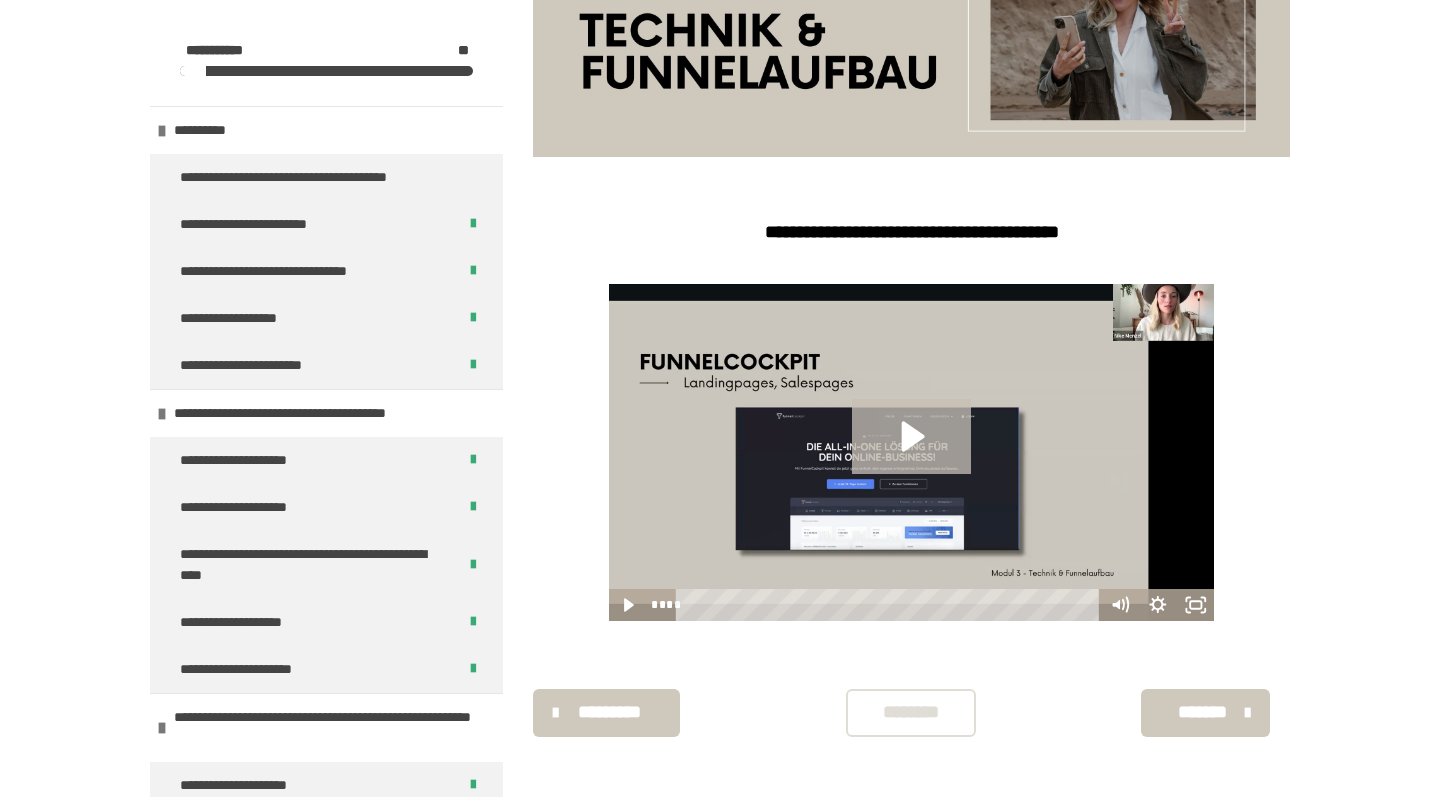 click 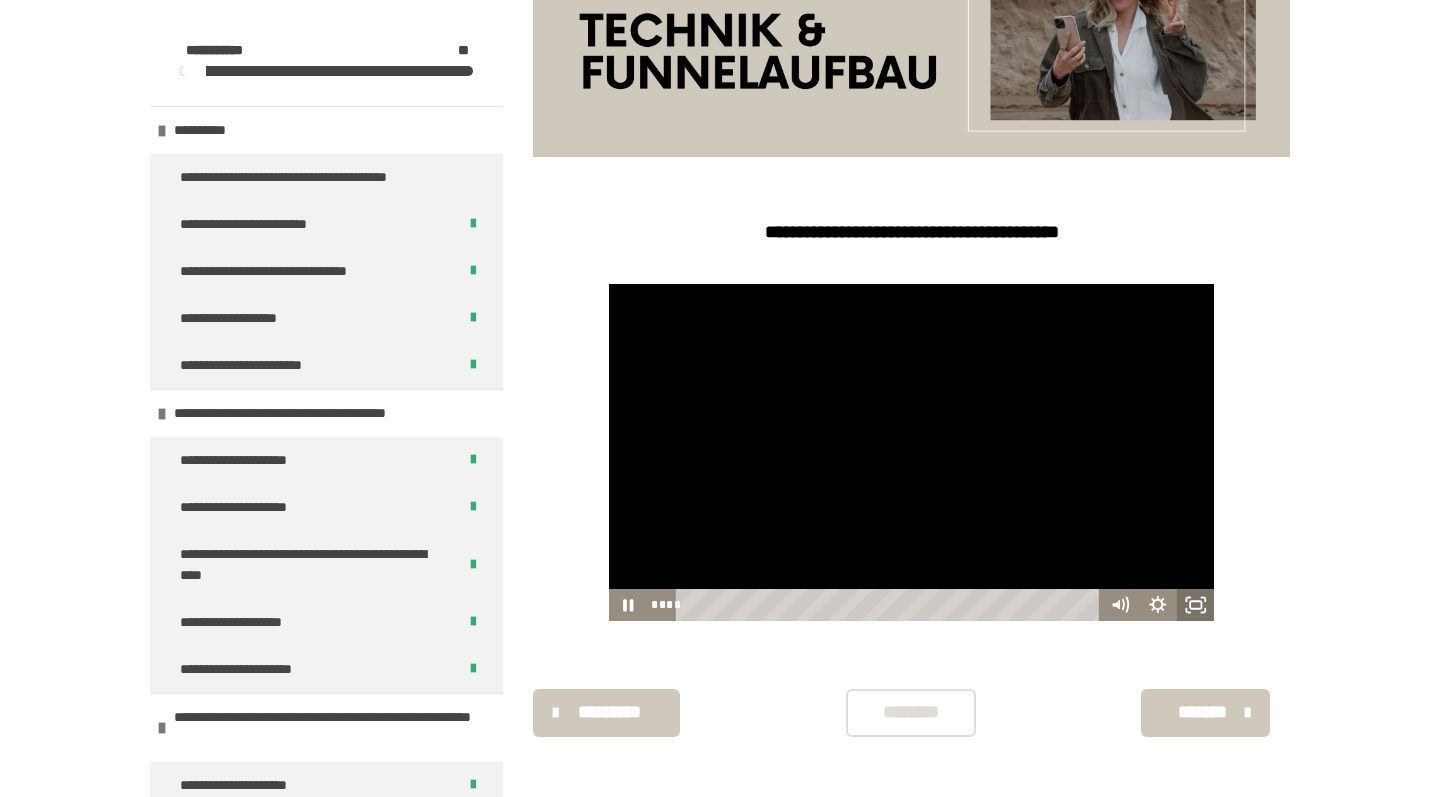 click 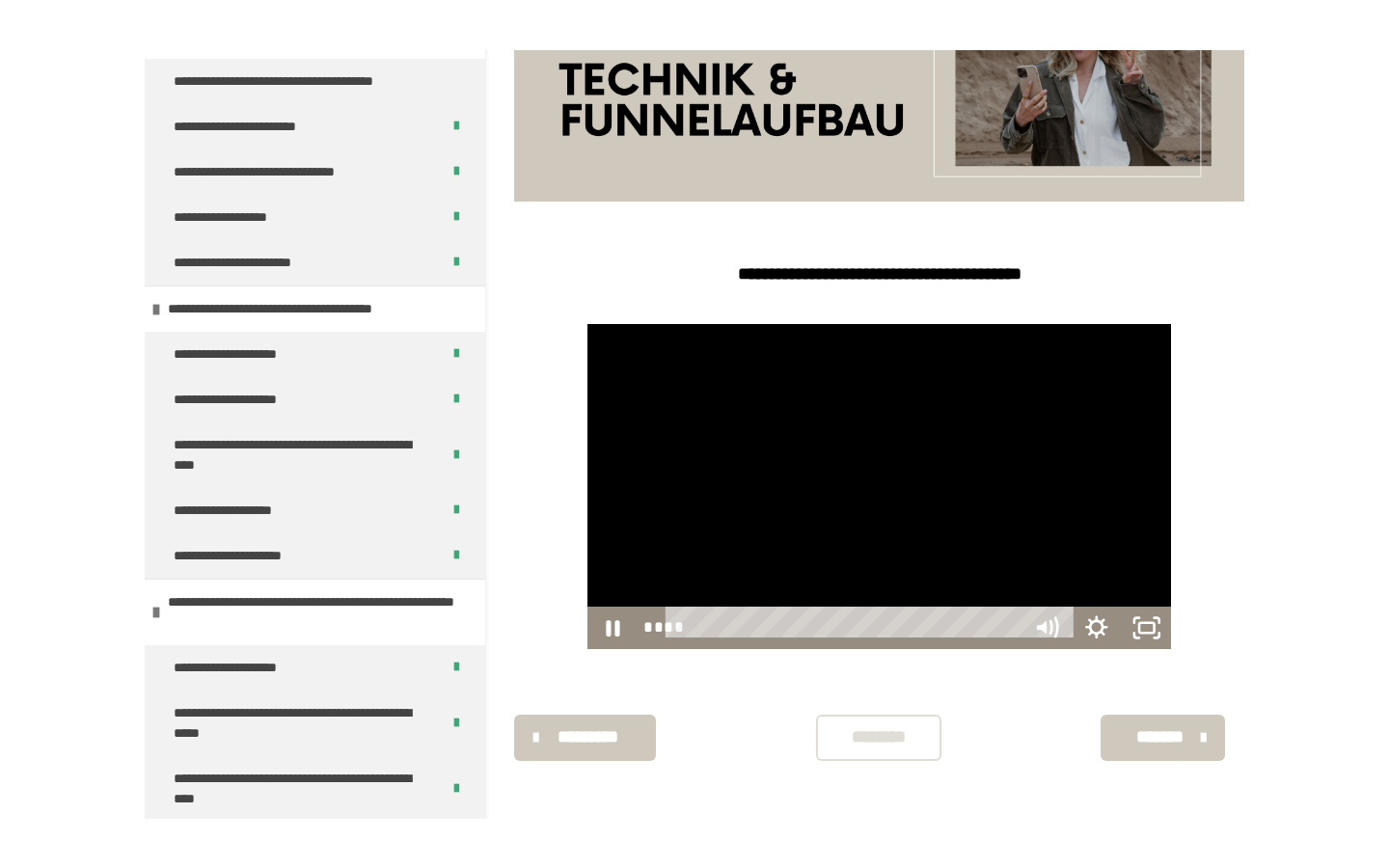 scroll, scrollTop: 0, scrollLeft: 0, axis: both 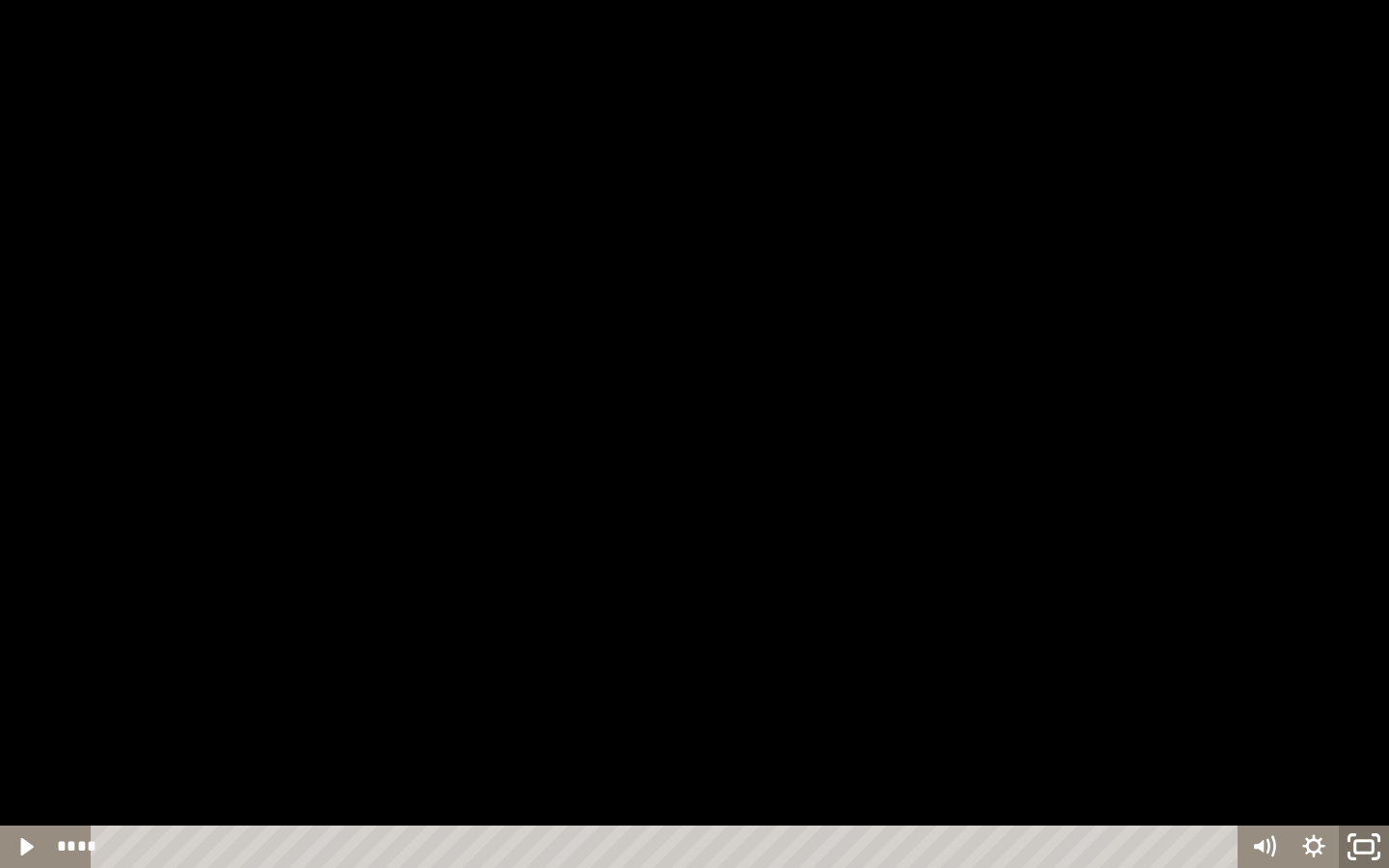 click 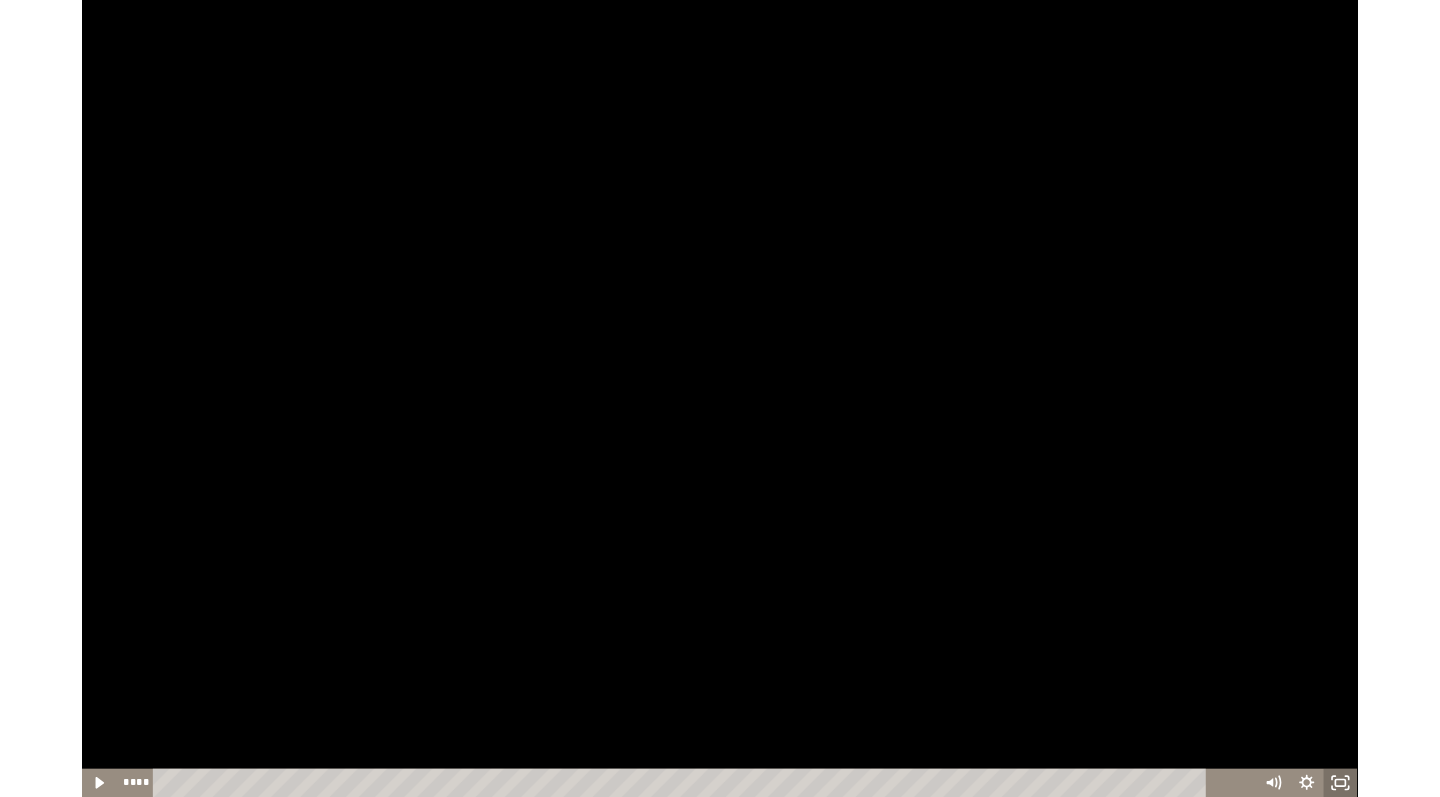 scroll, scrollTop: 405, scrollLeft: 0, axis: vertical 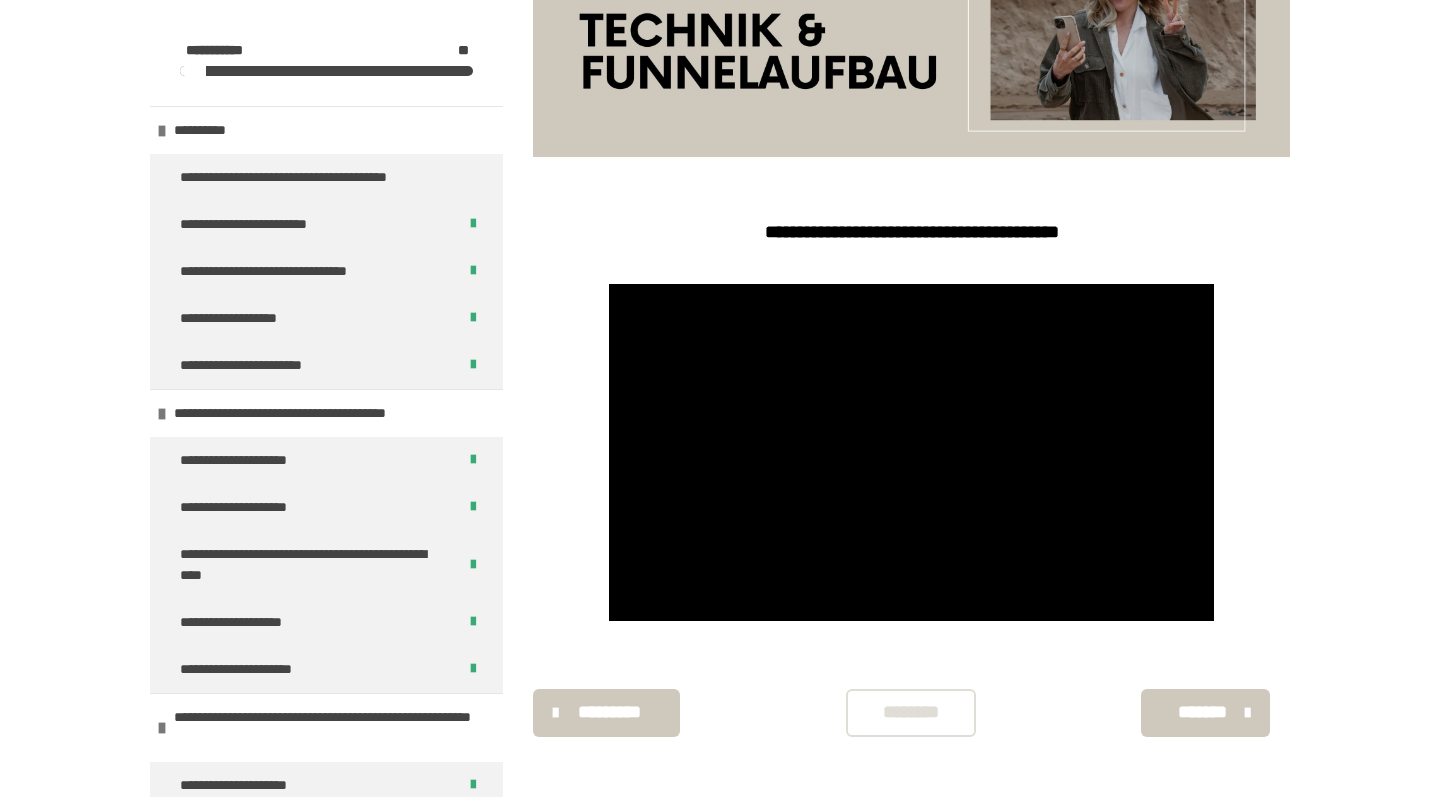 click on "********" at bounding box center (911, 712) 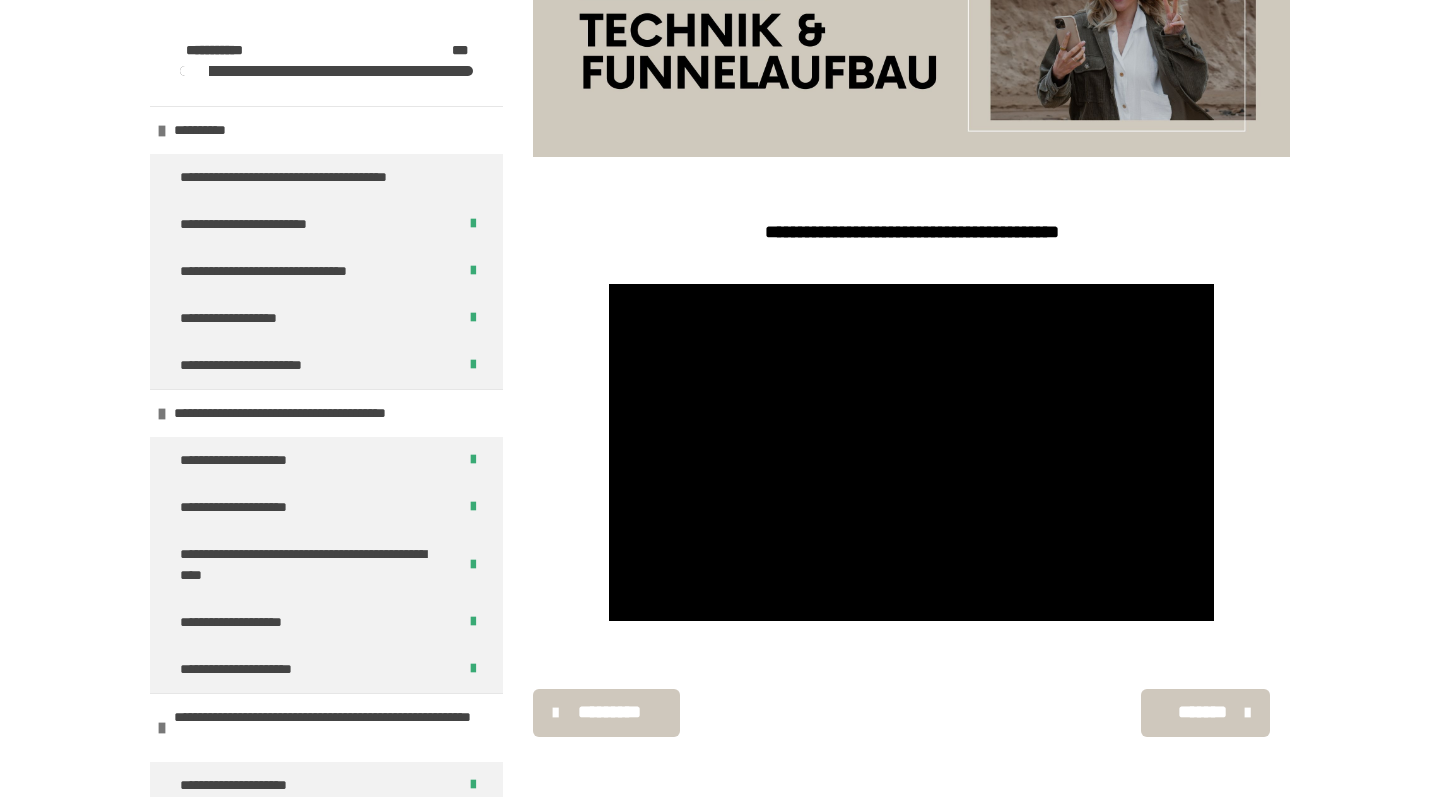 click on "*******" at bounding box center (1203, 712) 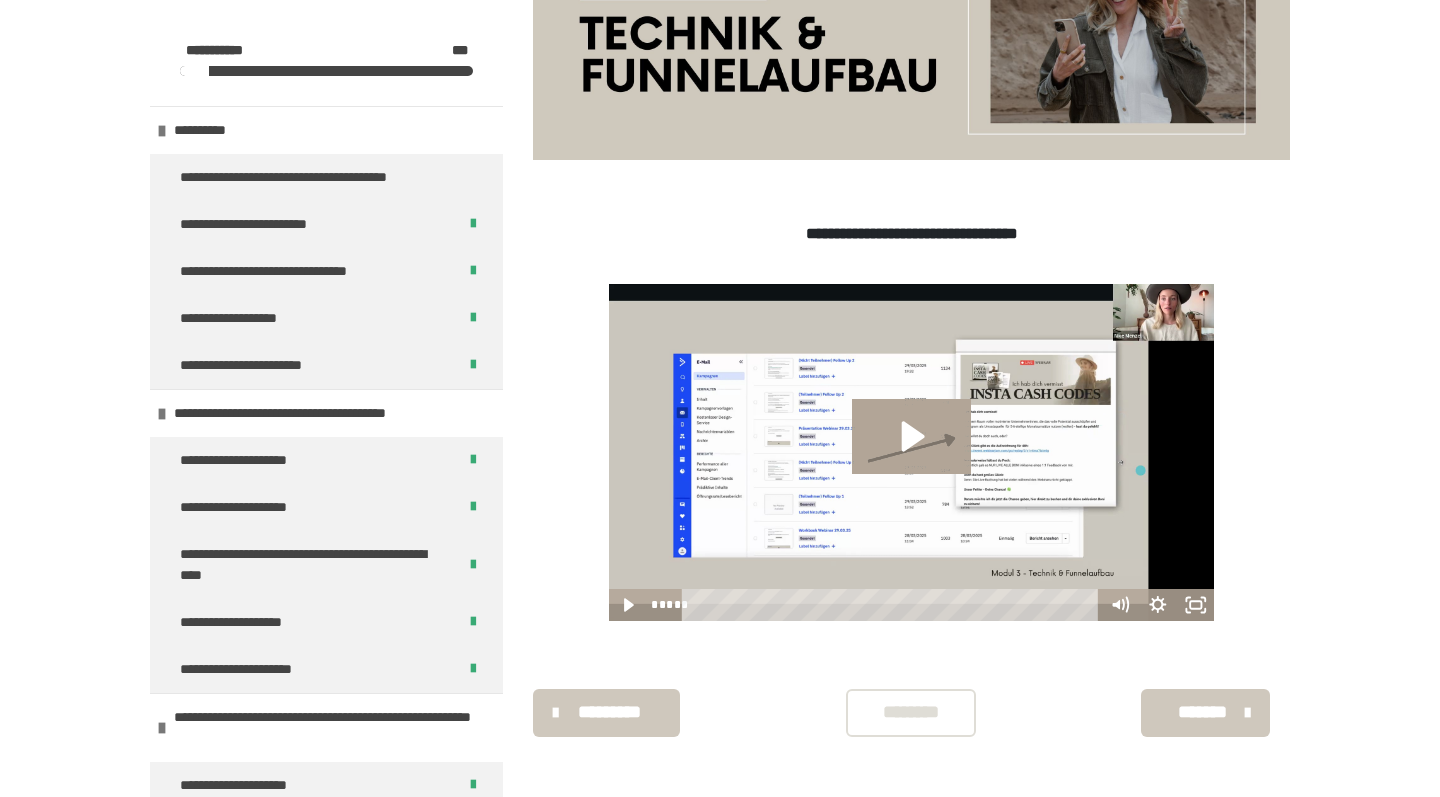 scroll, scrollTop: 402, scrollLeft: 0, axis: vertical 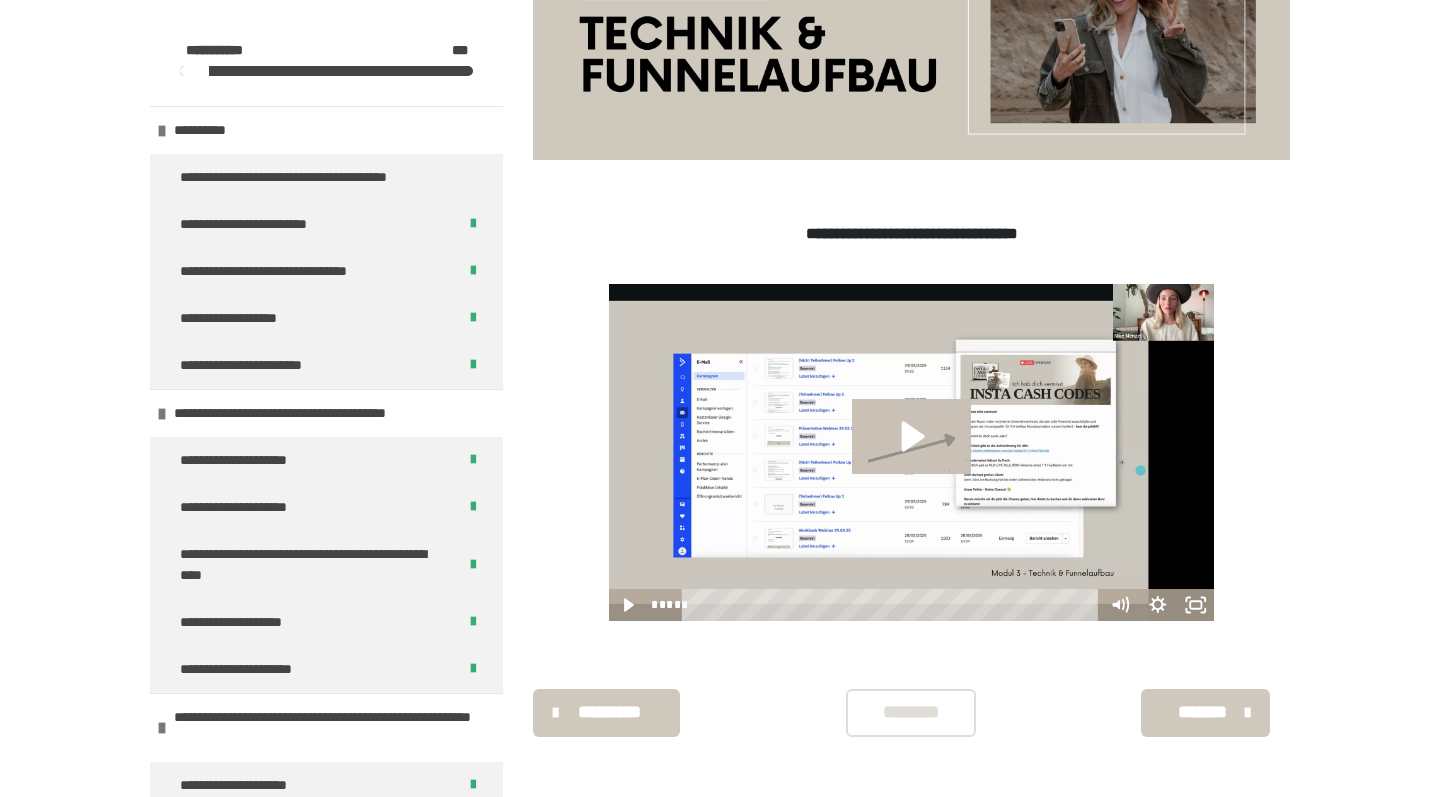 click 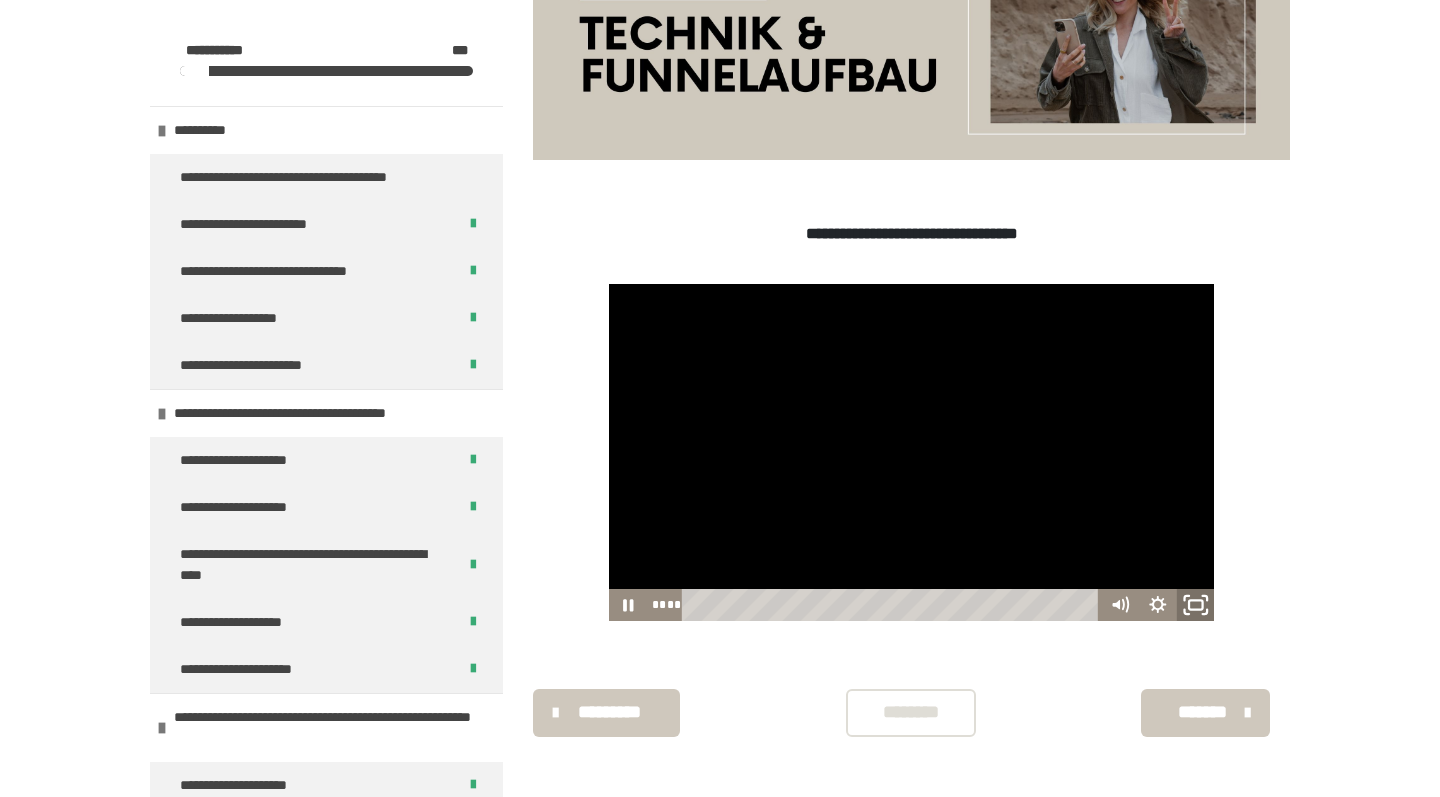 click 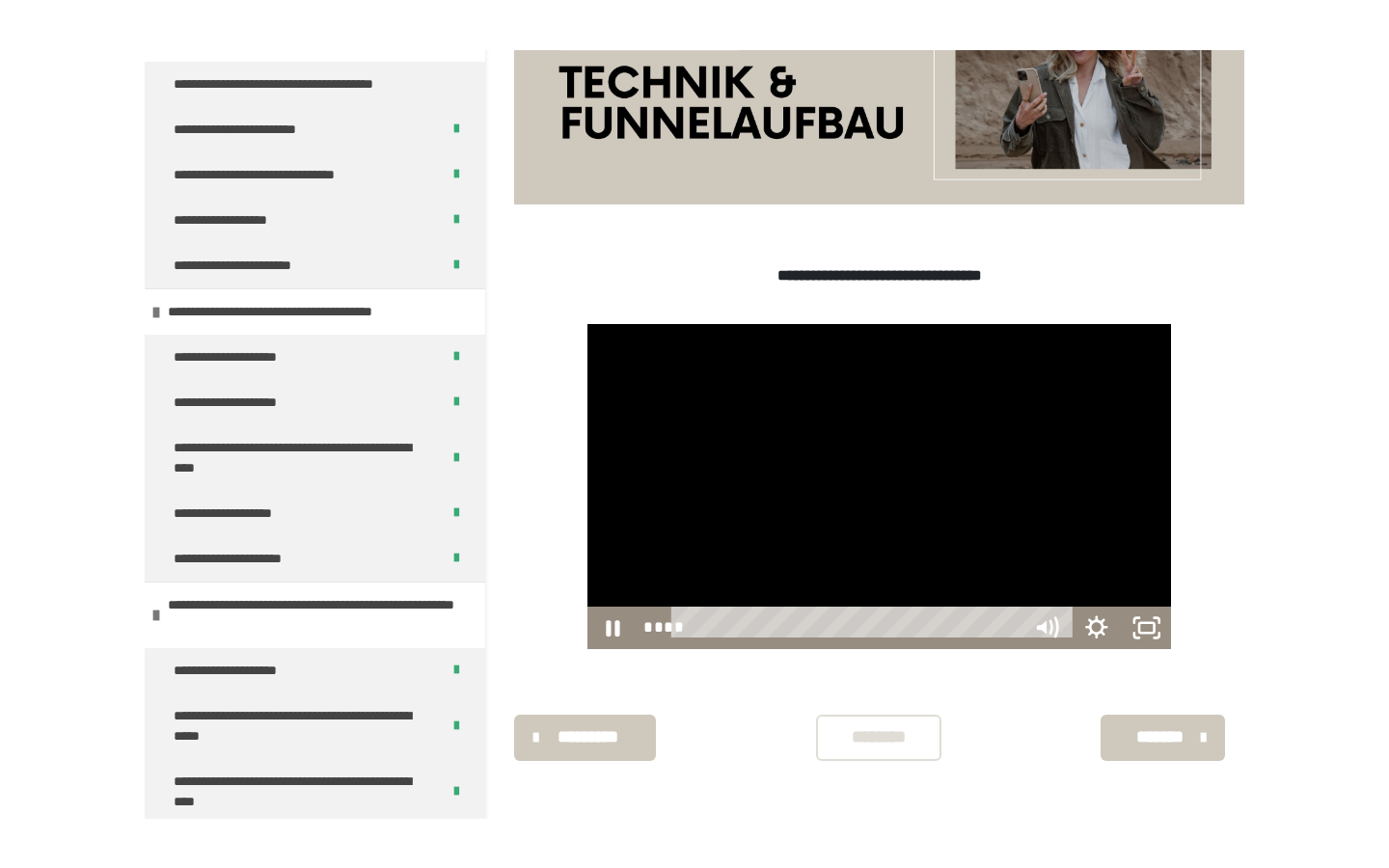 scroll, scrollTop: 0, scrollLeft: 0, axis: both 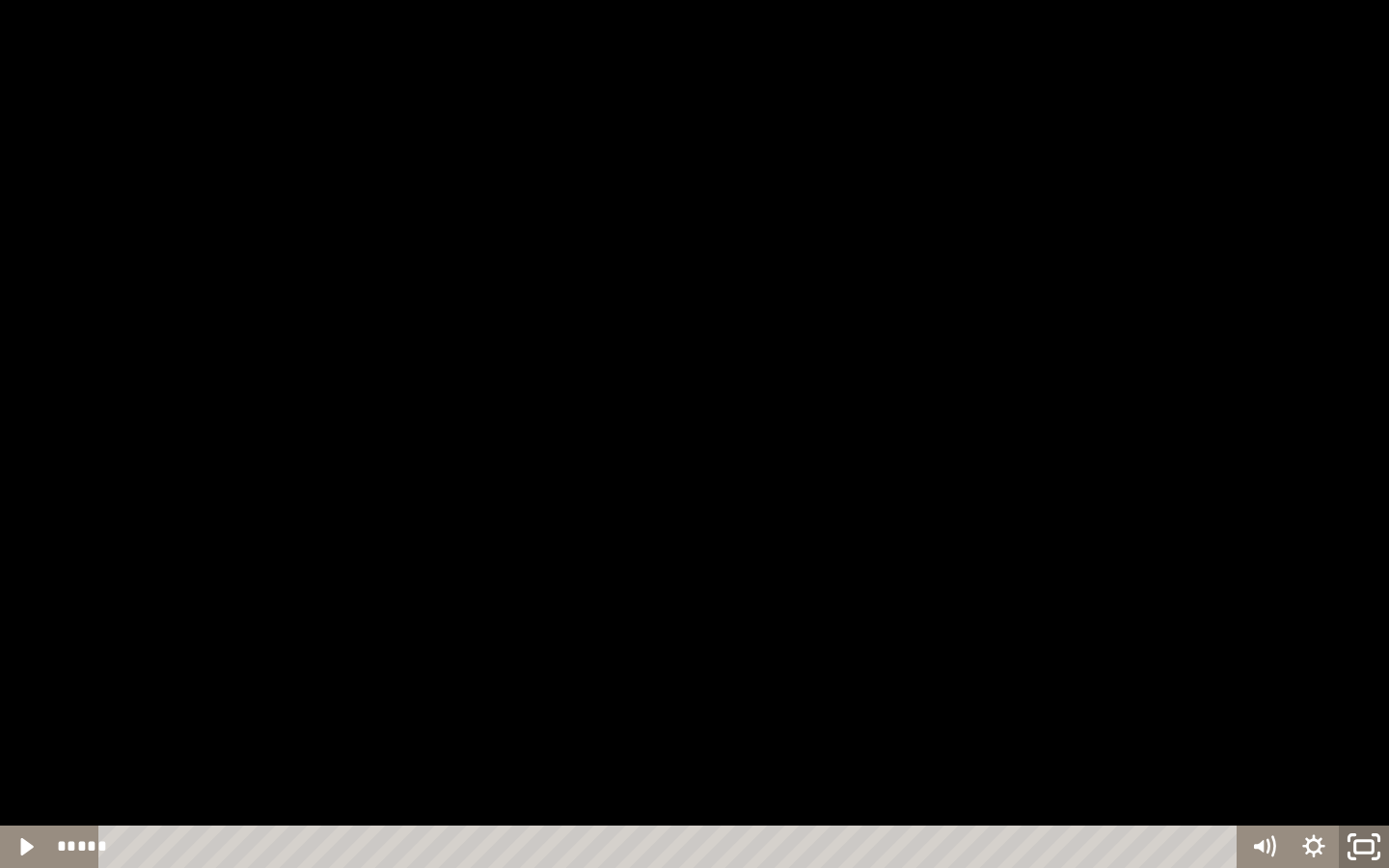 click 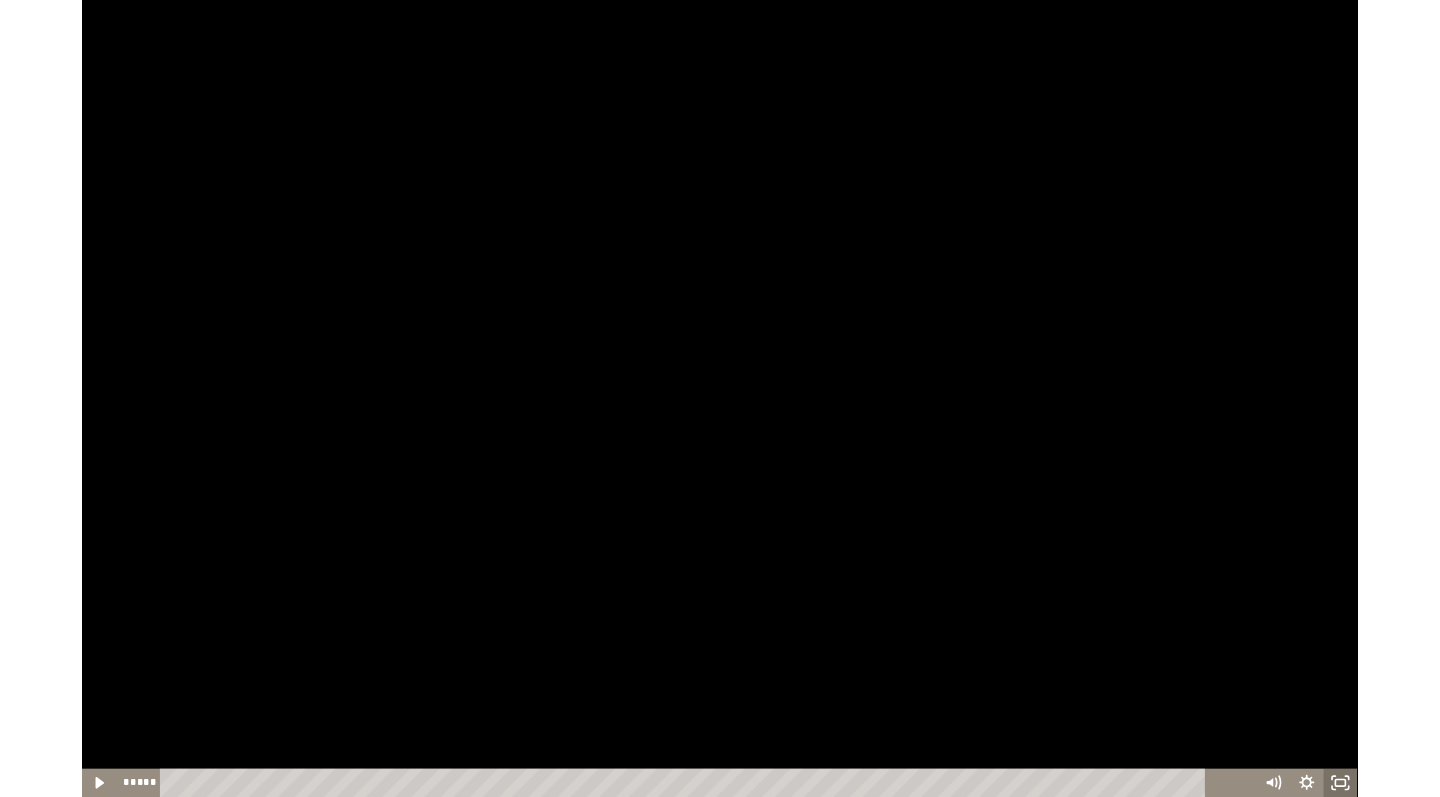 scroll, scrollTop: 402, scrollLeft: 0, axis: vertical 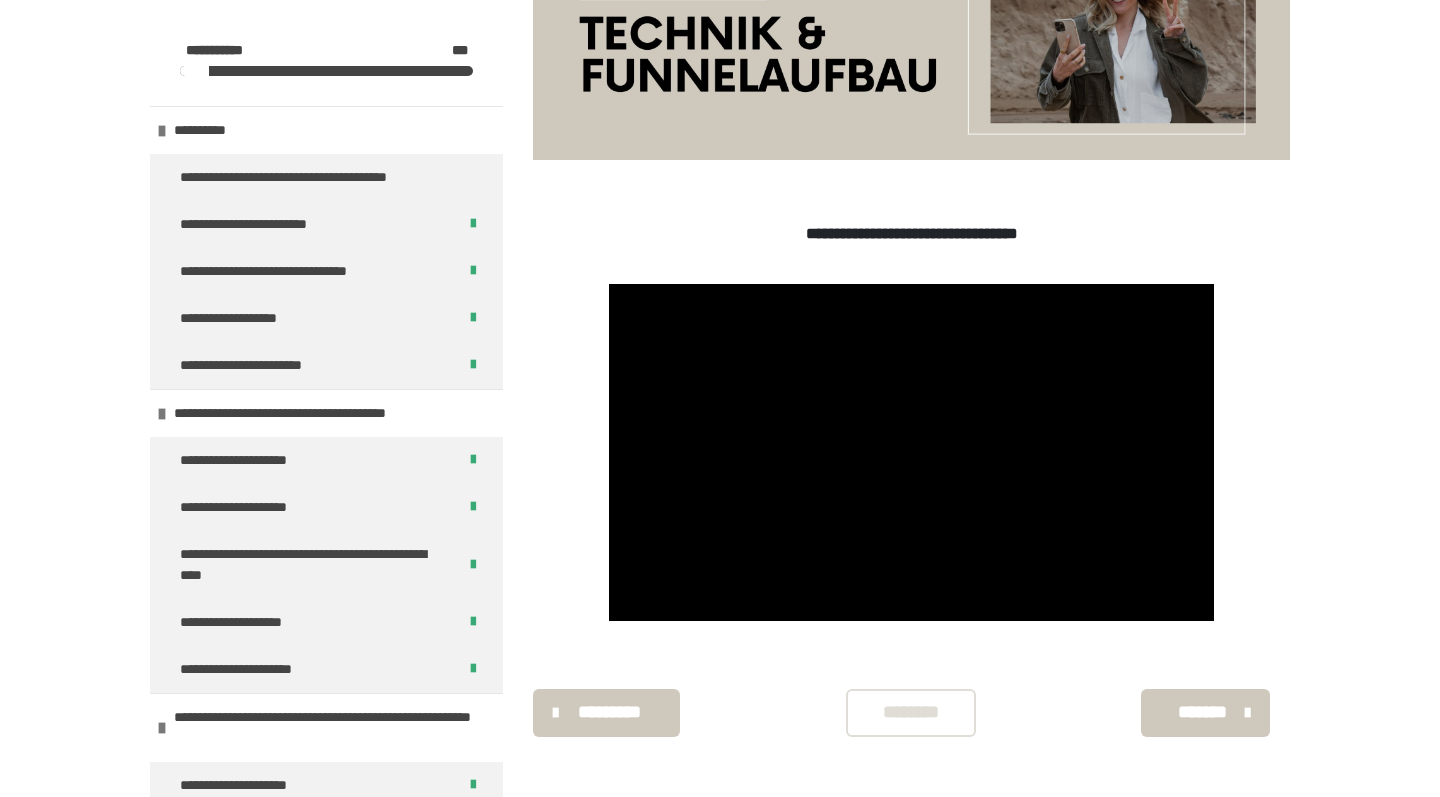 click on "********" at bounding box center (911, 712) 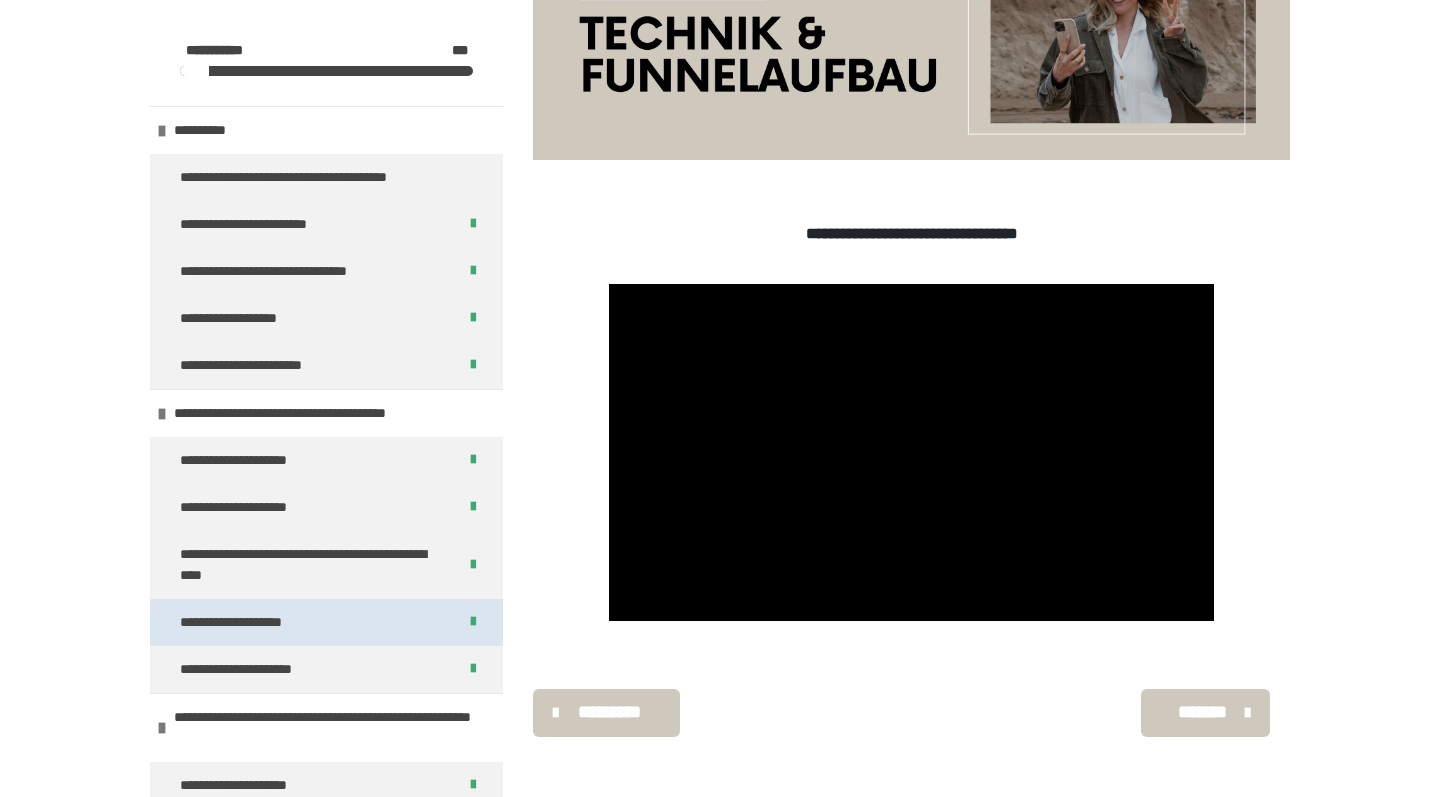 scroll, scrollTop: 402, scrollLeft: 0, axis: vertical 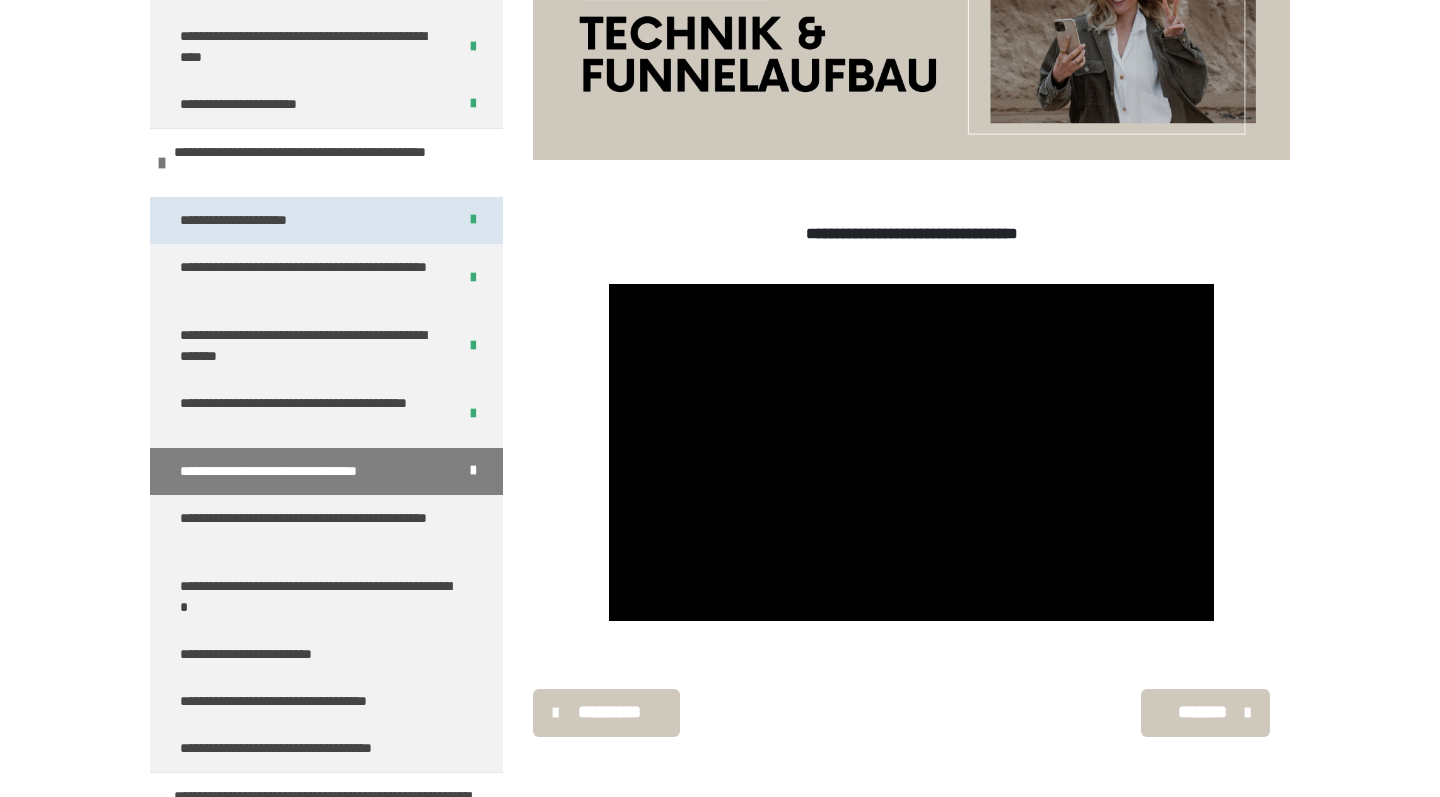 click on "**********" at bounding box center [326, 220] 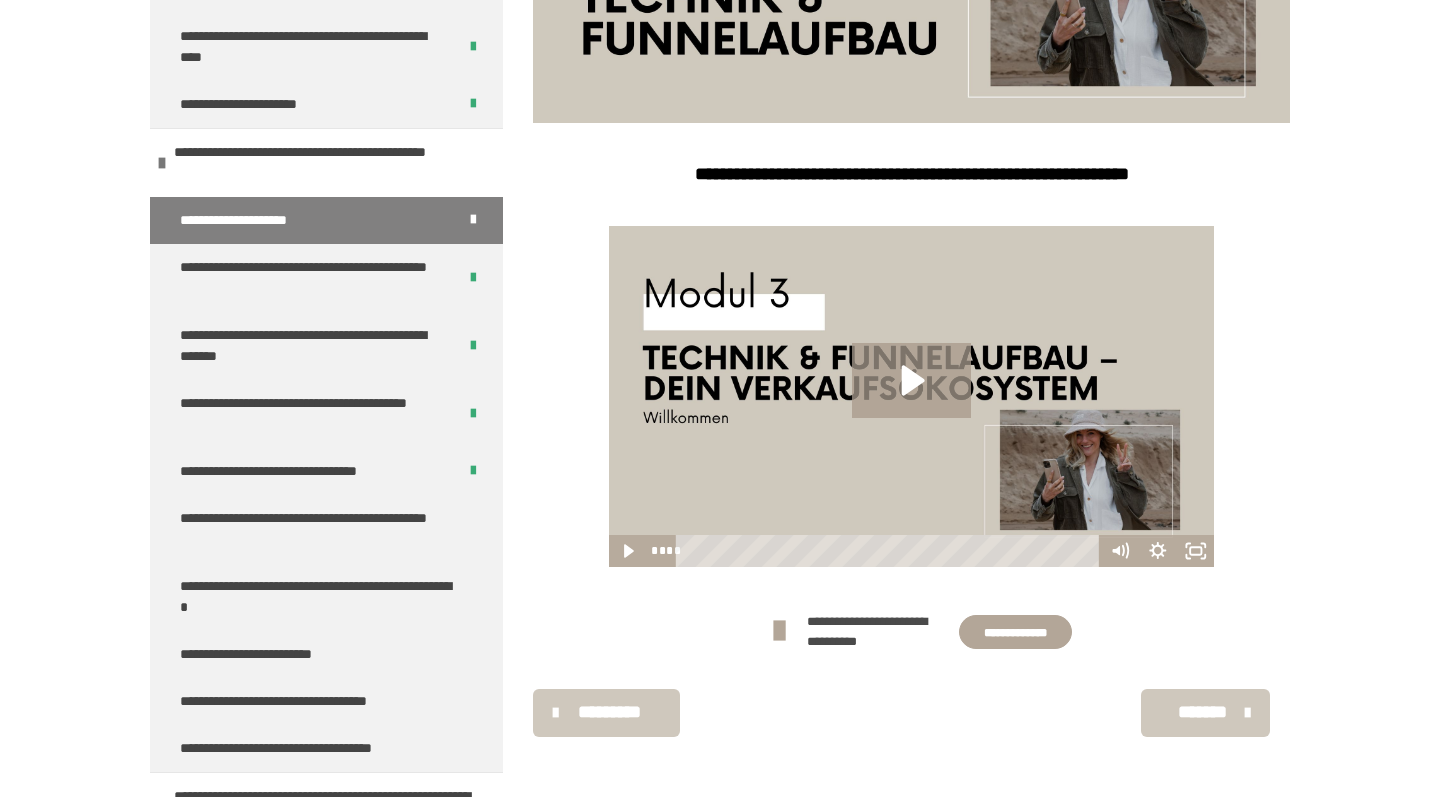 scroll, scrollTop: 439, scrollLeft: 0, axis: vertical 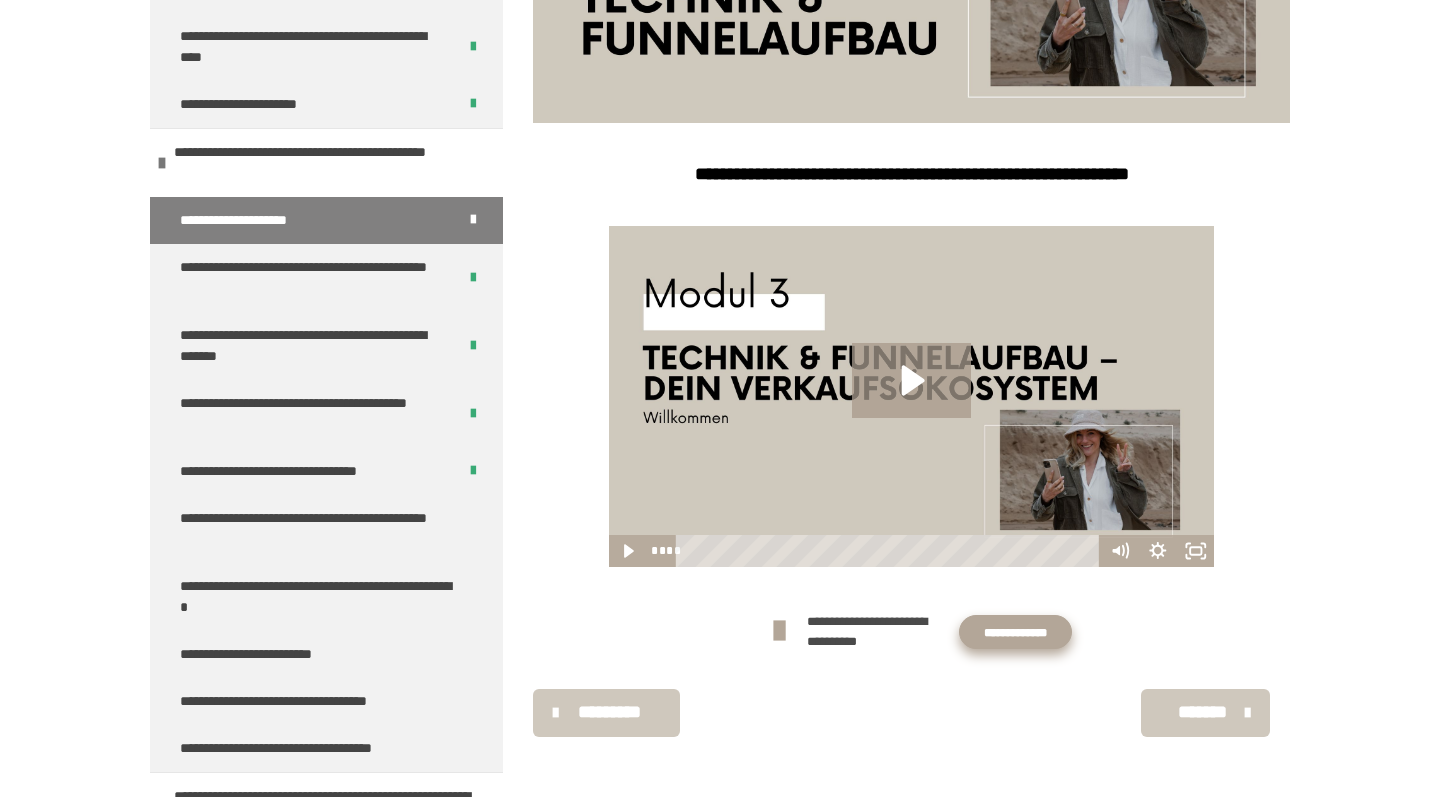 click on "**********" at bounding box center (1015, 632) 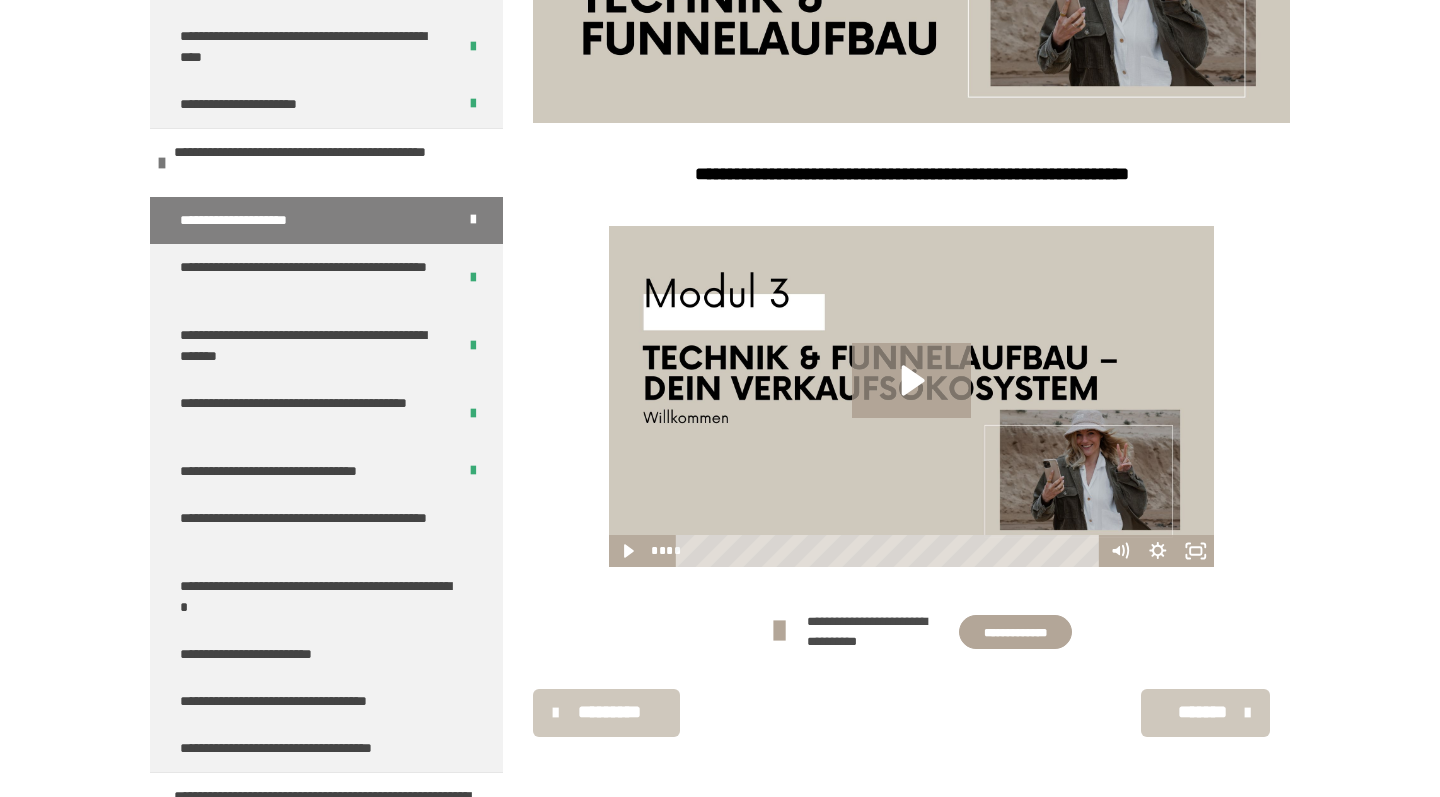 scroll, scrollTop: 439, scrollLeft: 0, axis: vertical 